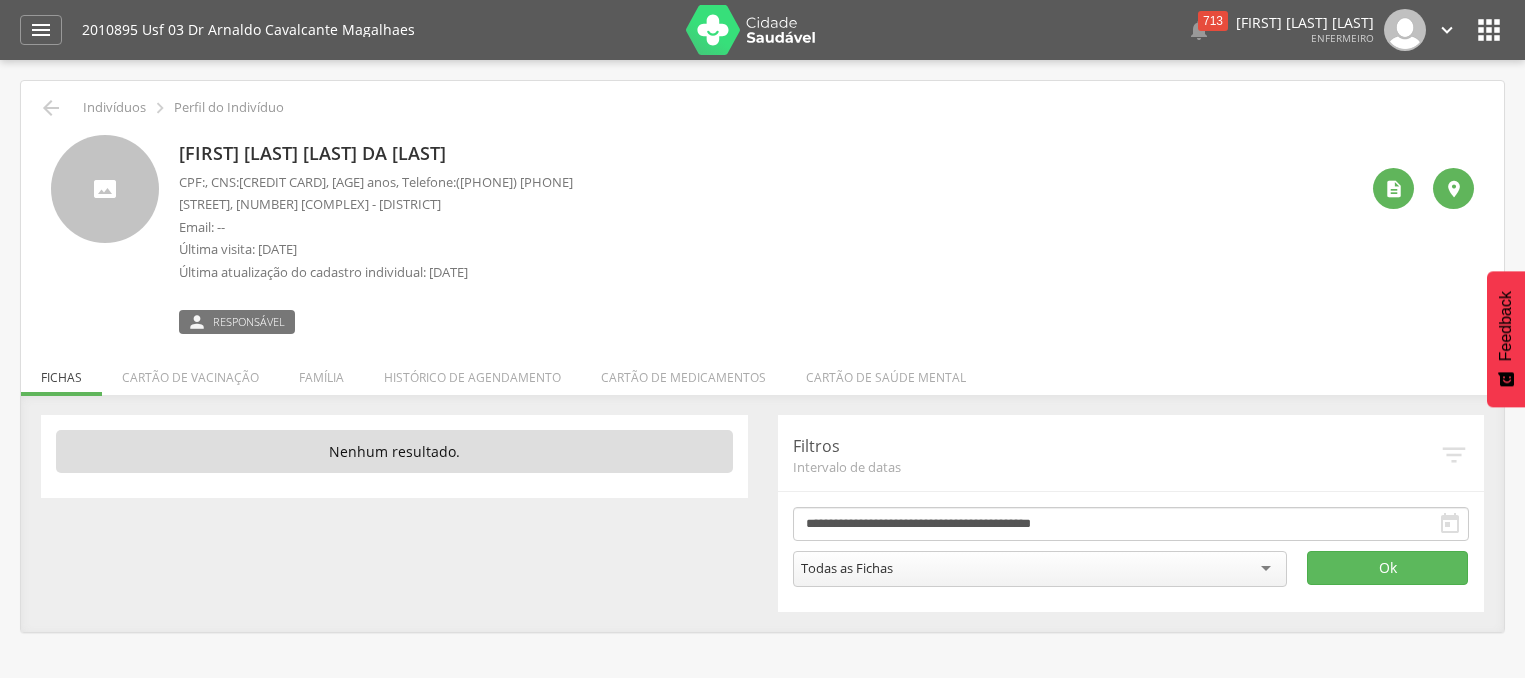 scroll, scrollTop: 60, scrollLeft: 0, axis: vertical 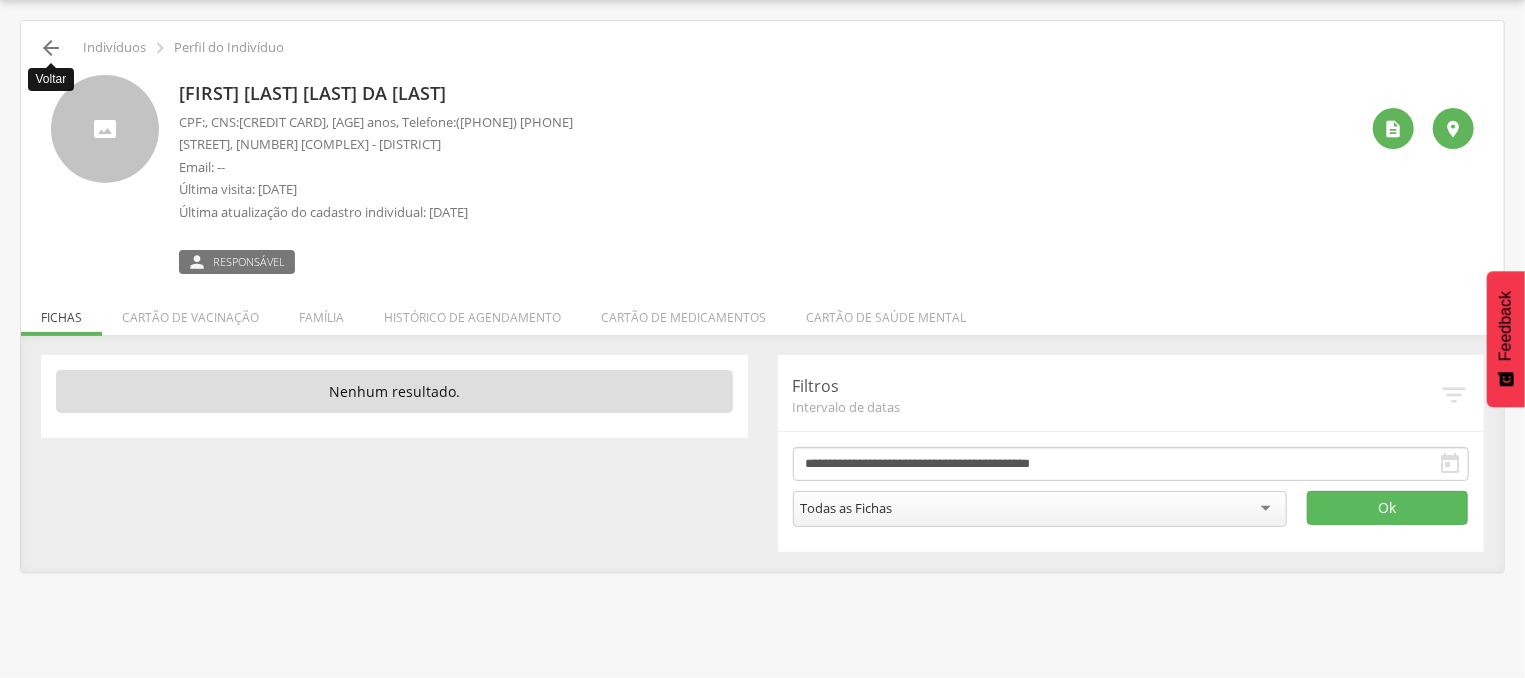 click on "" at bounding box center (51, 48) 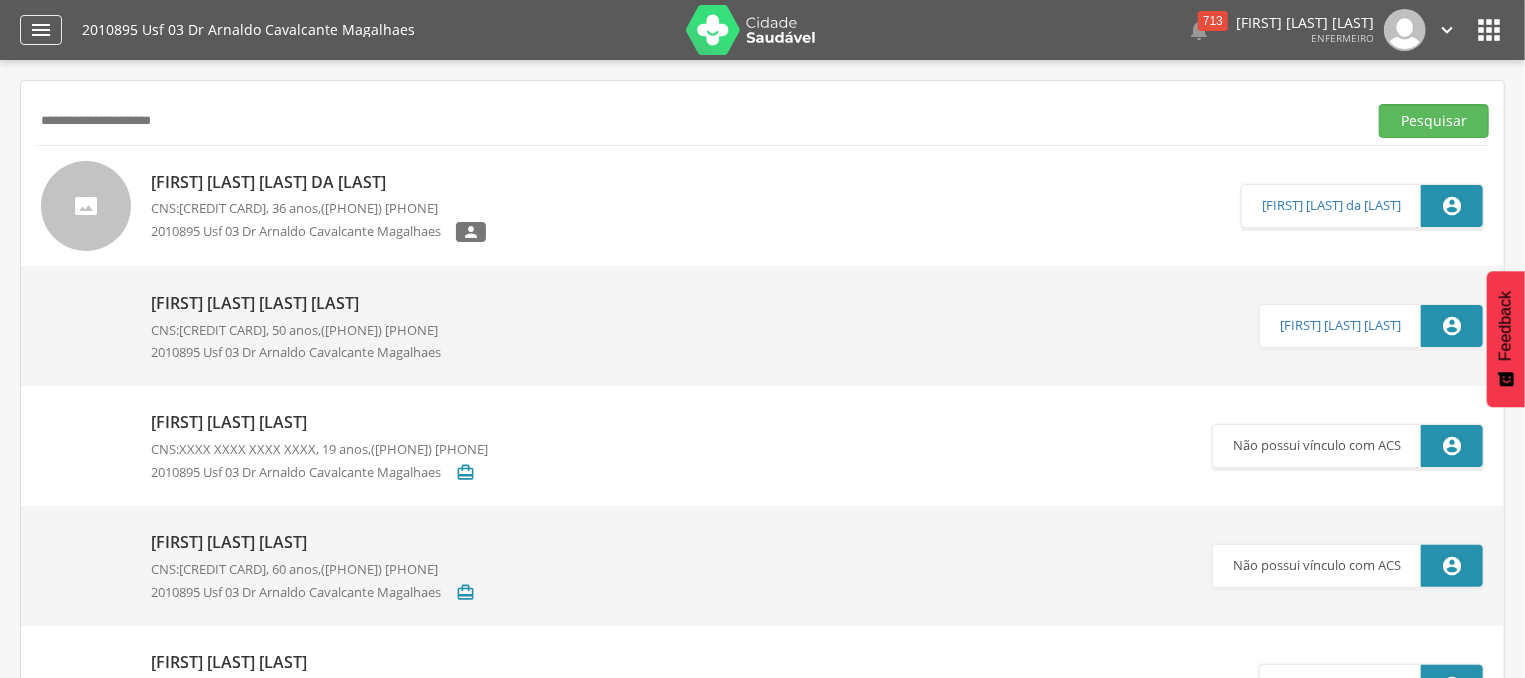 click on "" at bounding box center [41, 30] 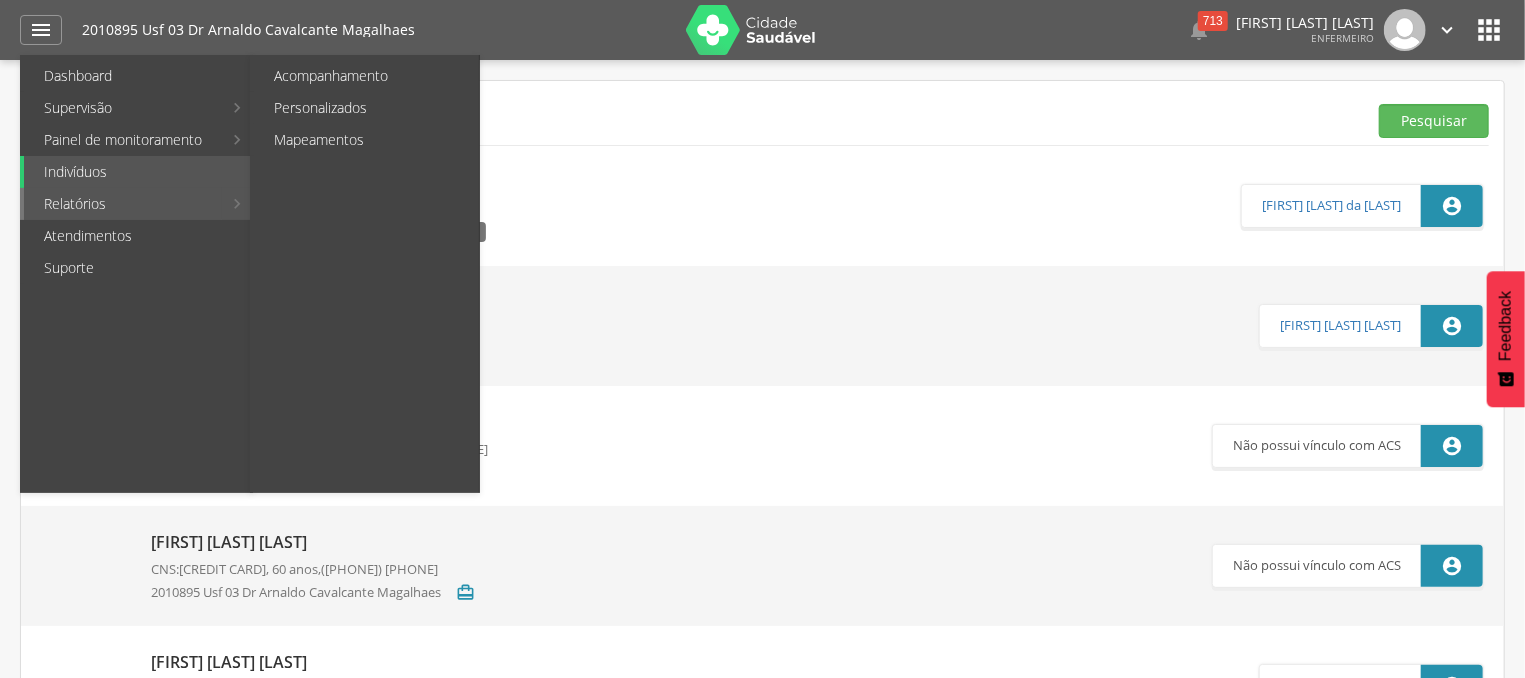 click on "Relatórios" at bounding box center [123, 204] 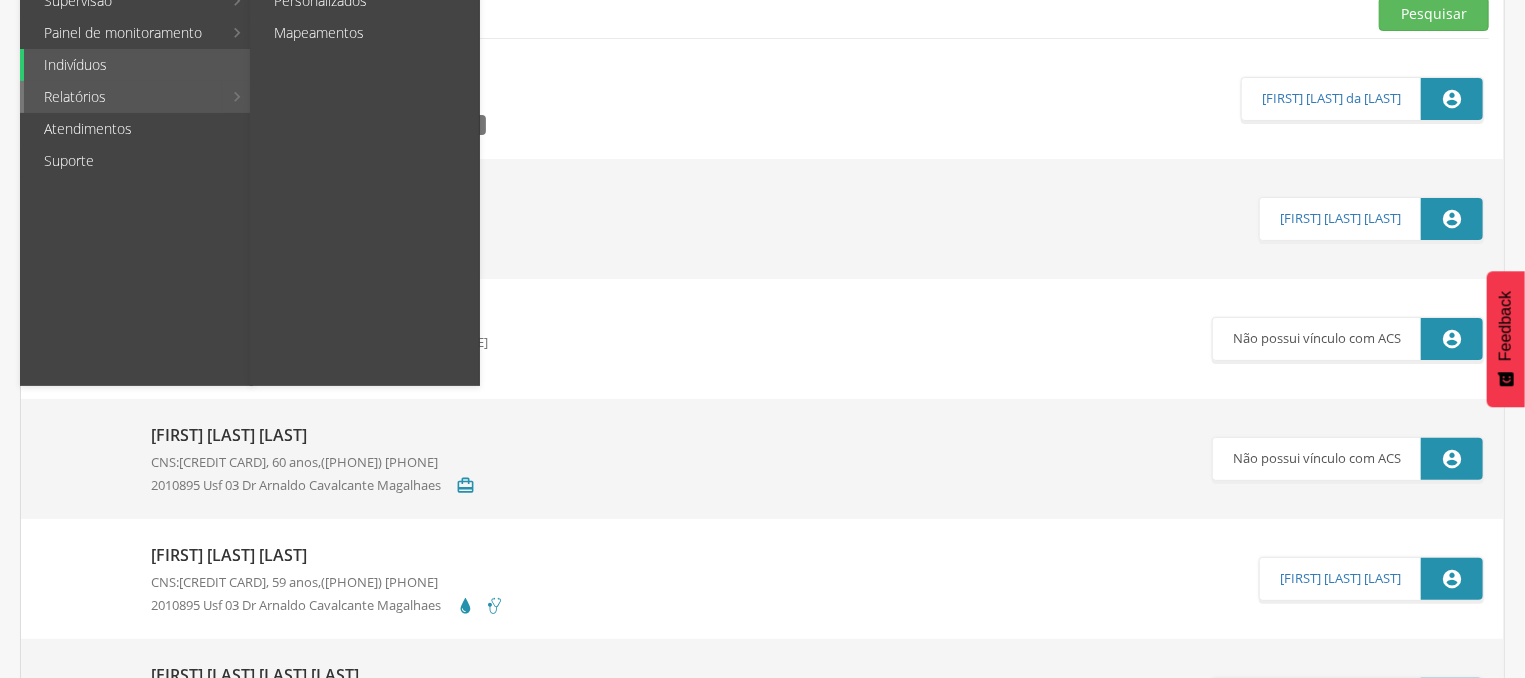 click on "Relatórios" at bounding box center [123, 97] 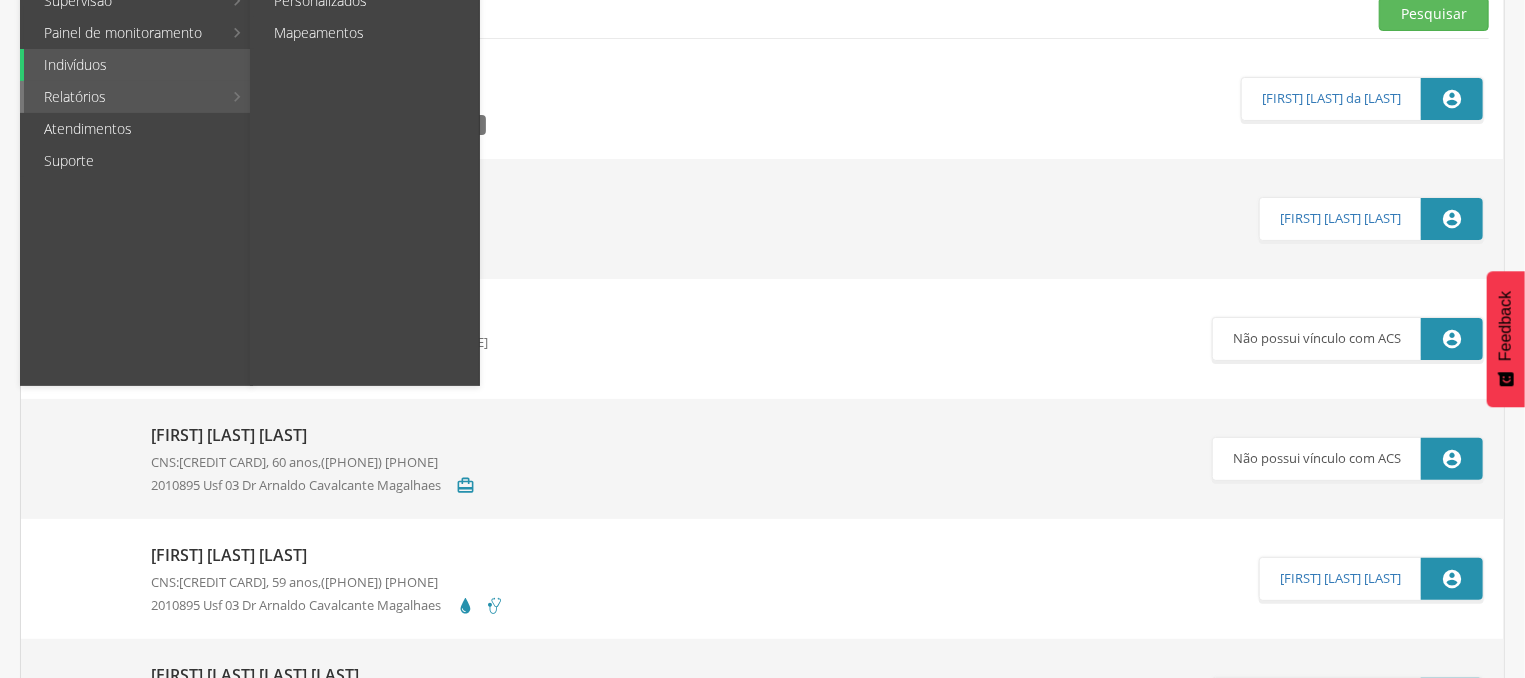scroll, scrollTop: 0, scrollLeft: 0, axis: both 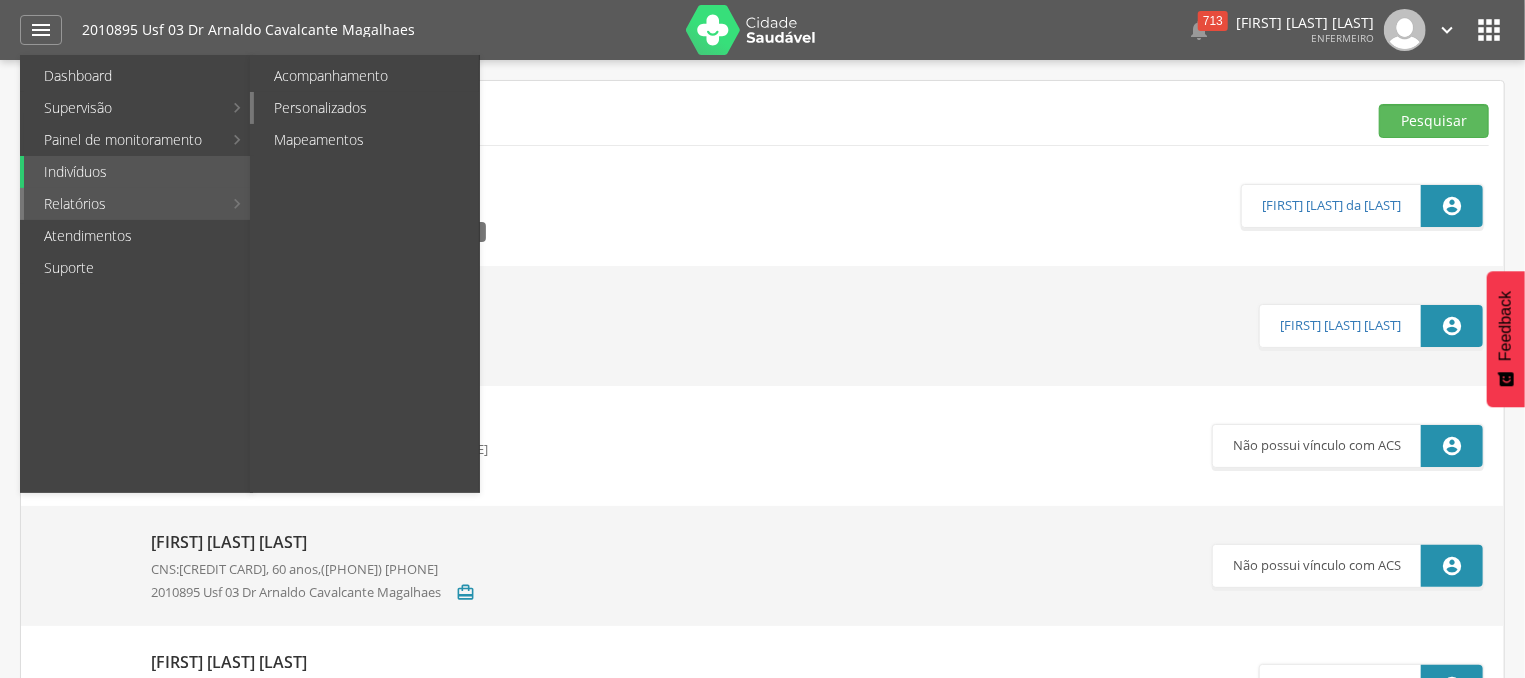 click on "Personalizados" at bounding box center (366, 108) 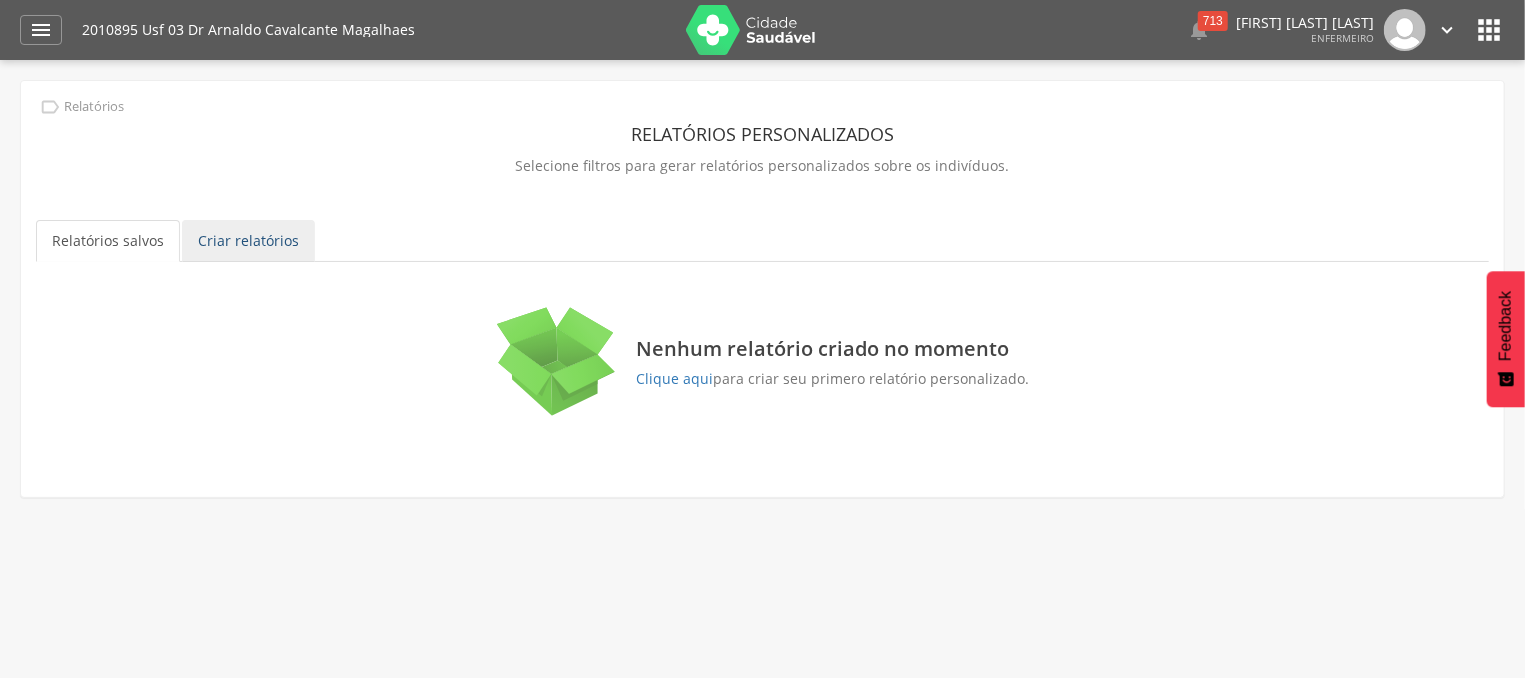 click on "Criar relatórios" at bounding box center [248, 241] 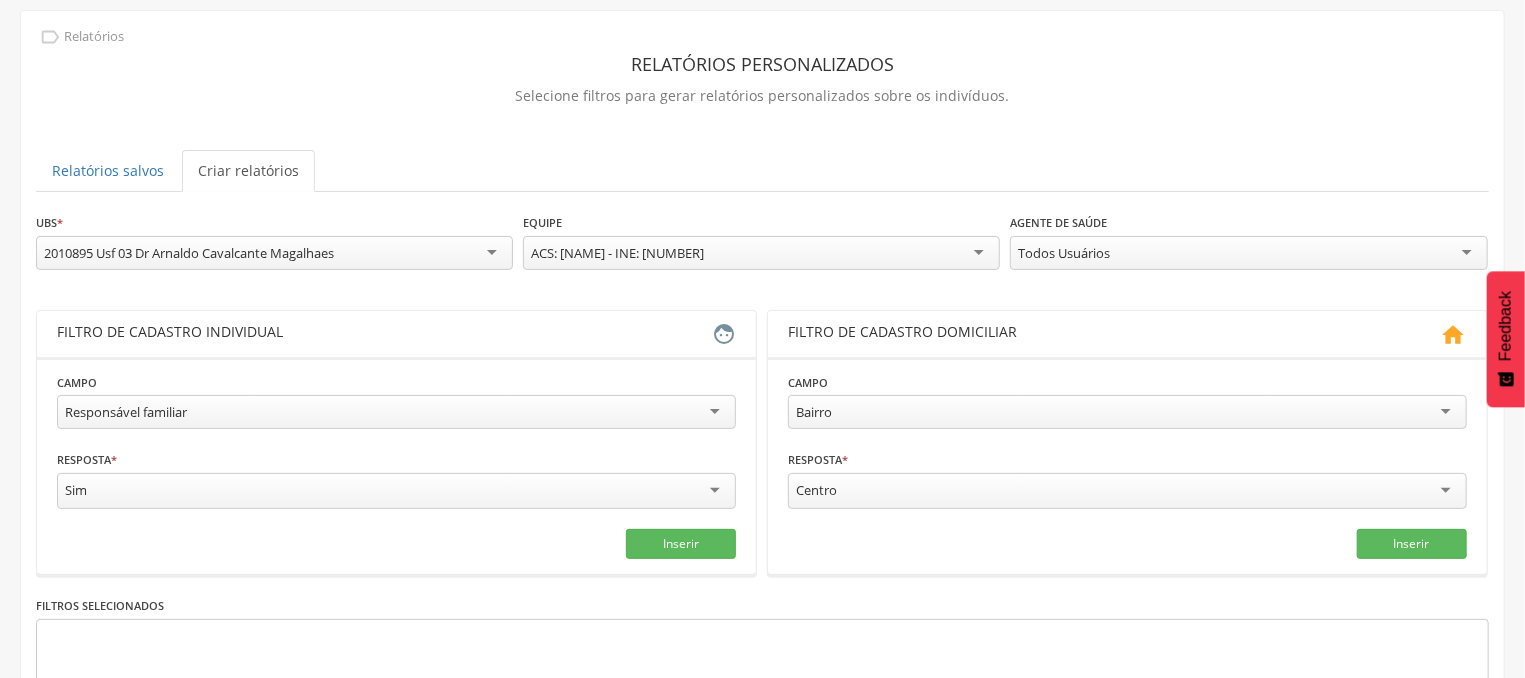 scroll, scrollTop: 107, scrollLeft: 0, axis: vertical 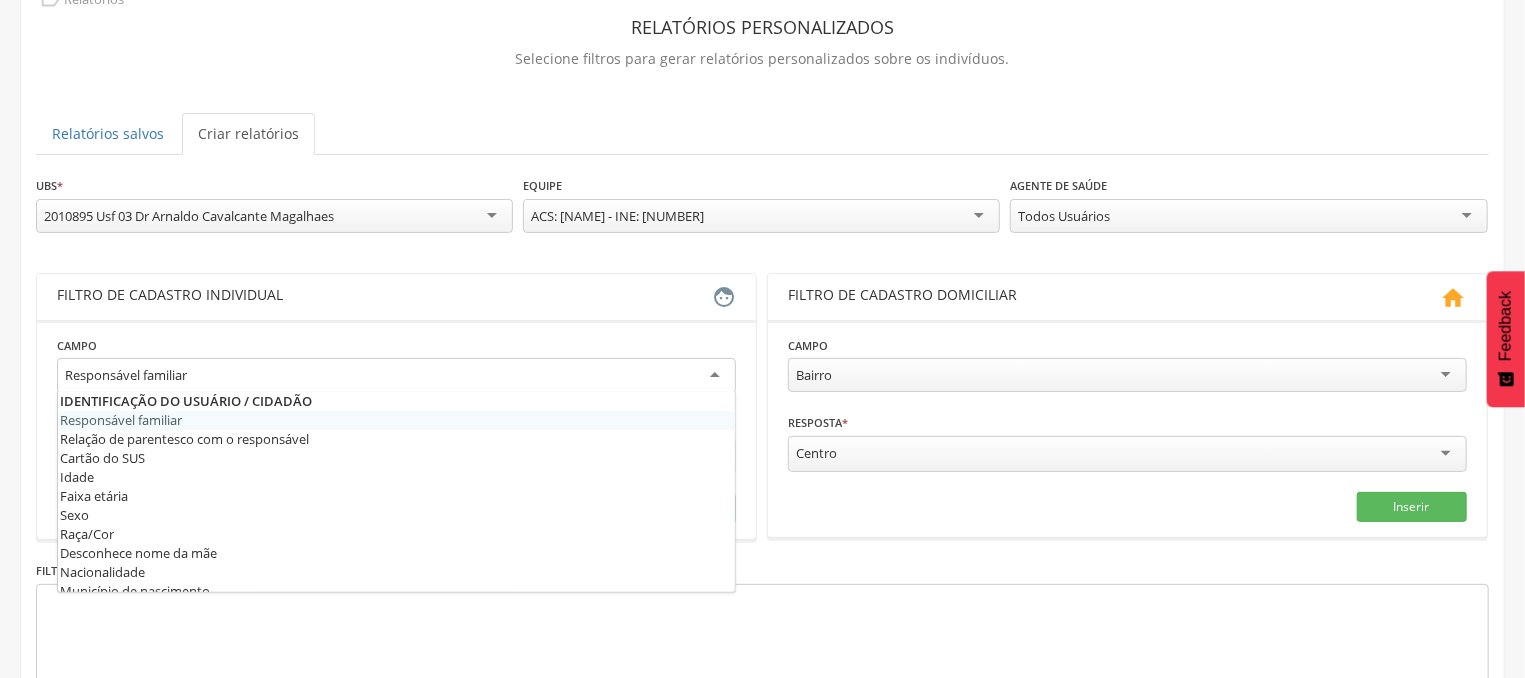 click on "Responsável familiar" at bounding box center [396, 376] 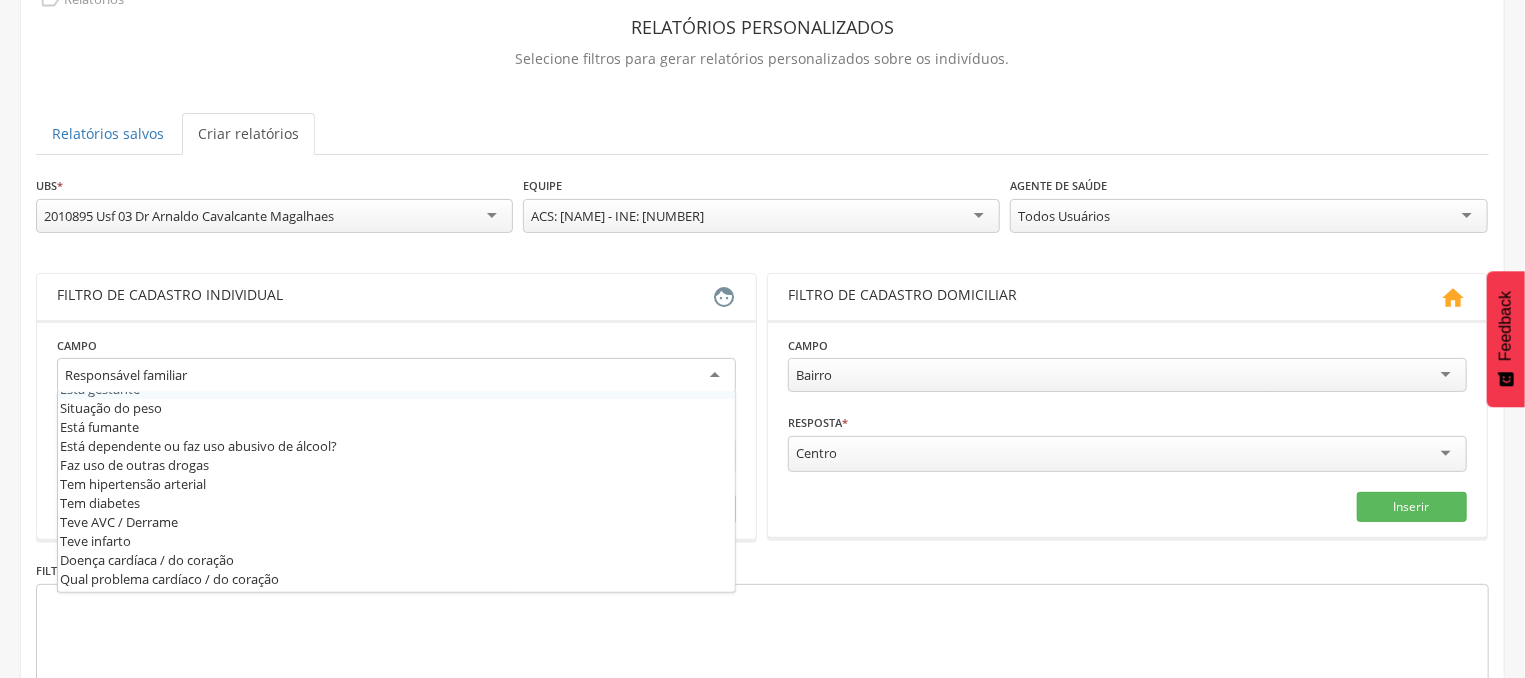 scroll, scrollTop: 703, scrollLeft: 0, axis: vertical 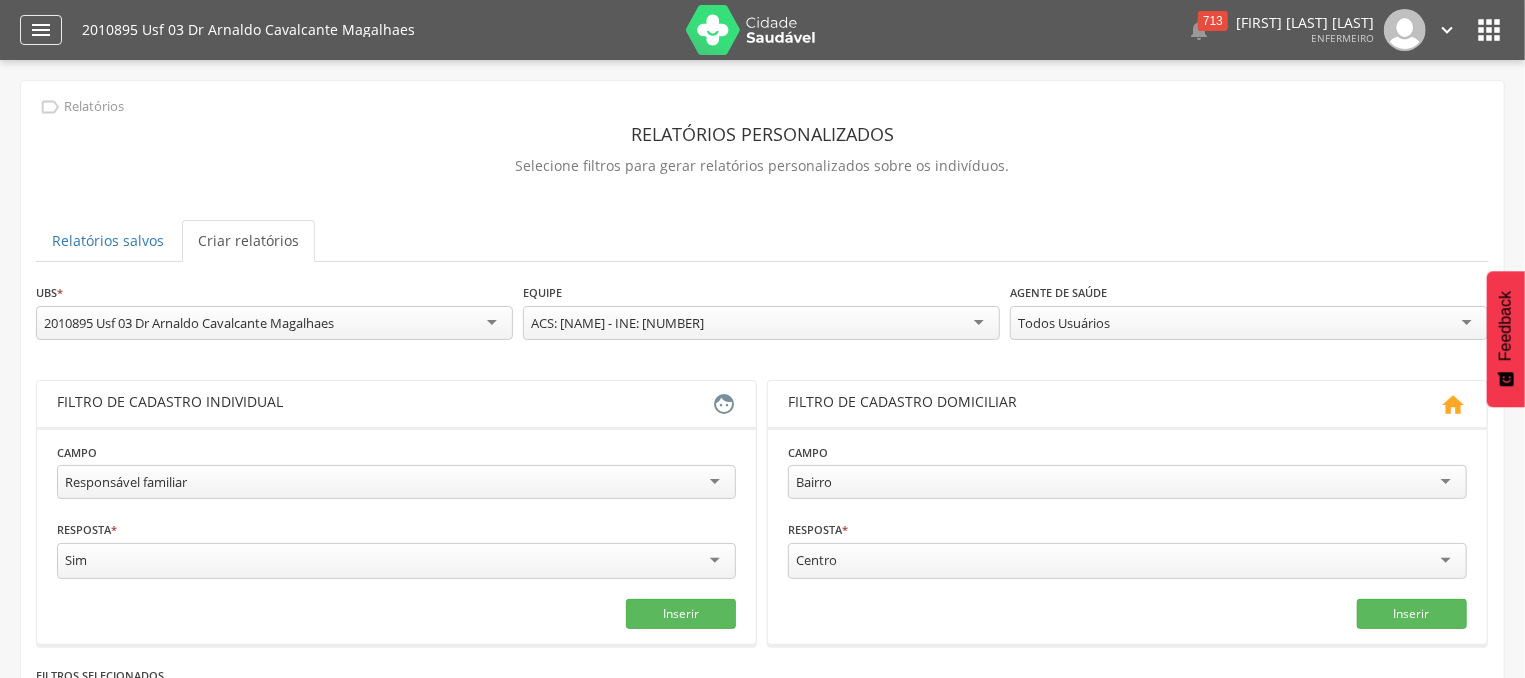 click on "" at bounding box center [41, 30] 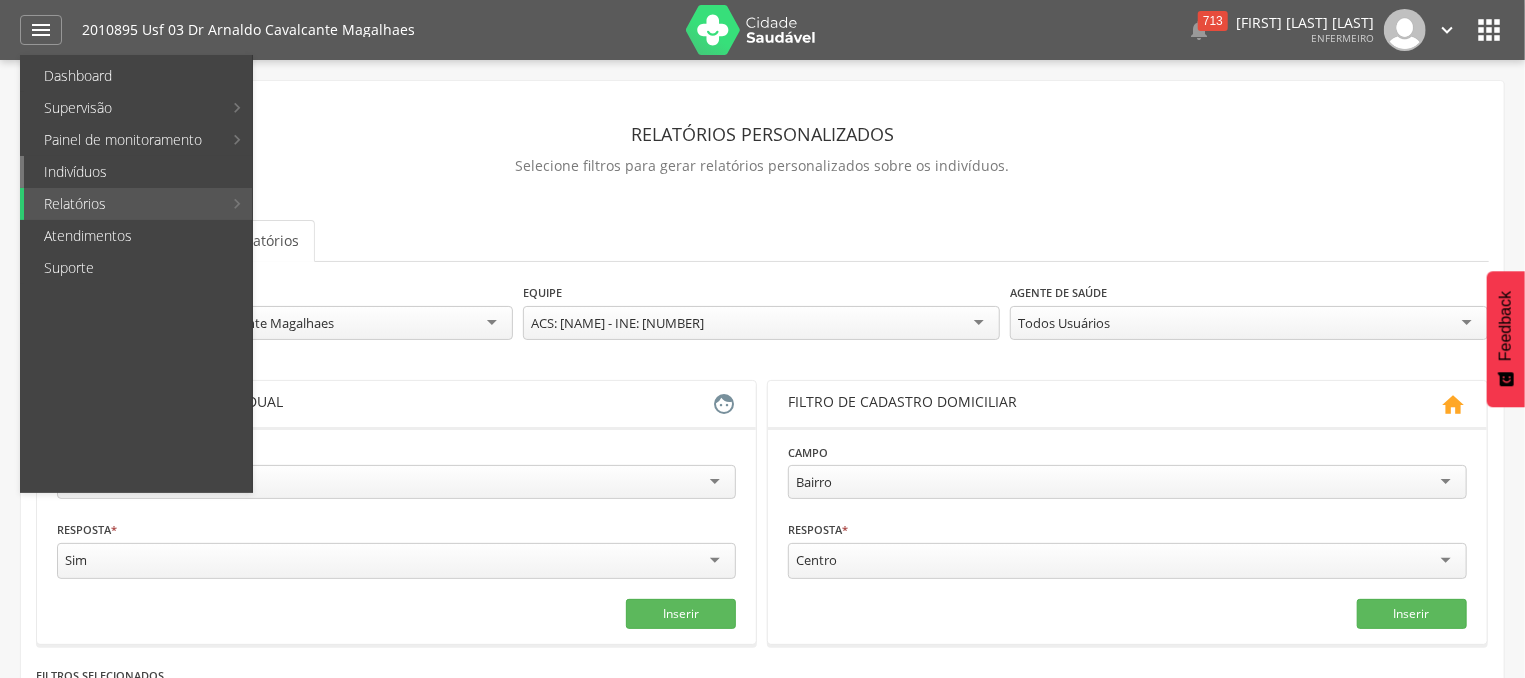 click on "Indivíduos" at bounding box center [138, 172] 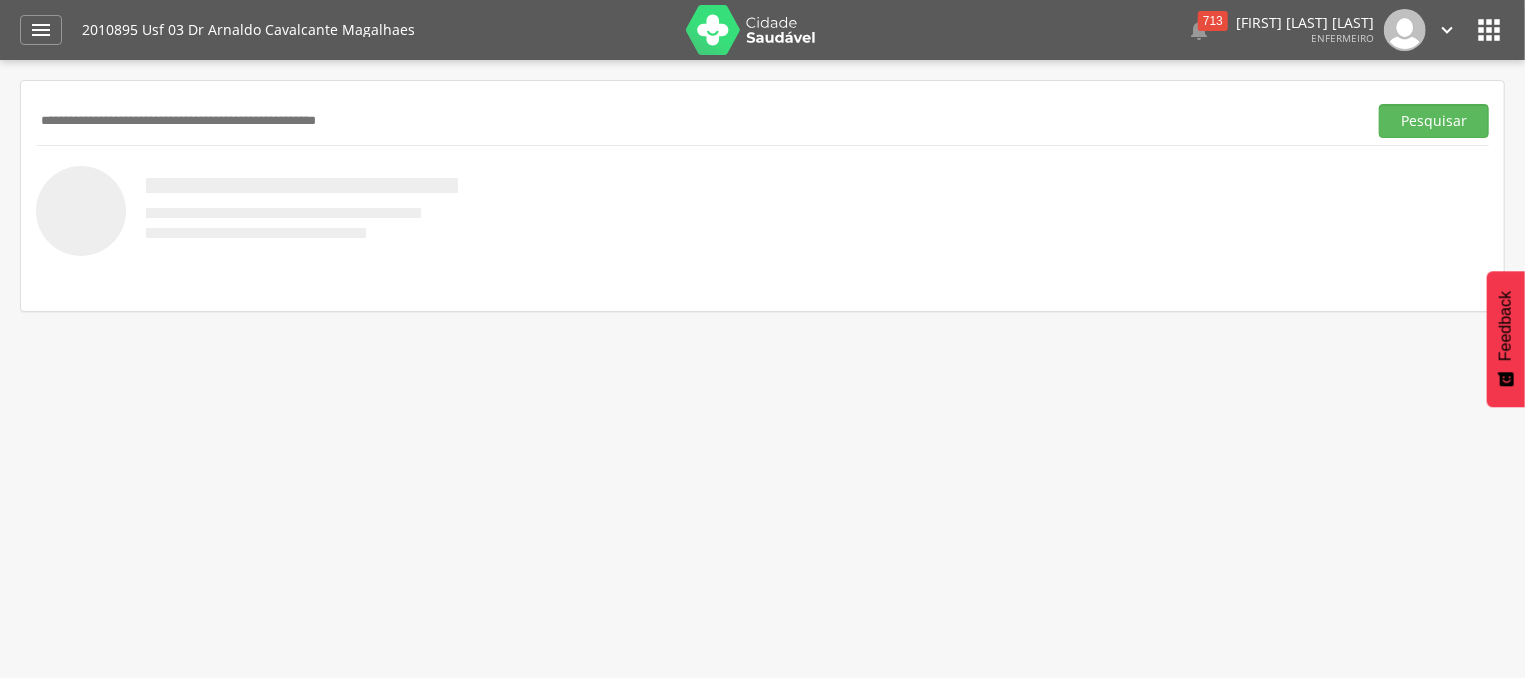 drag, startPoint x: 233, startPoint y: 118, endPoint x: 207, endPoint y: 99, distance: 32.202484 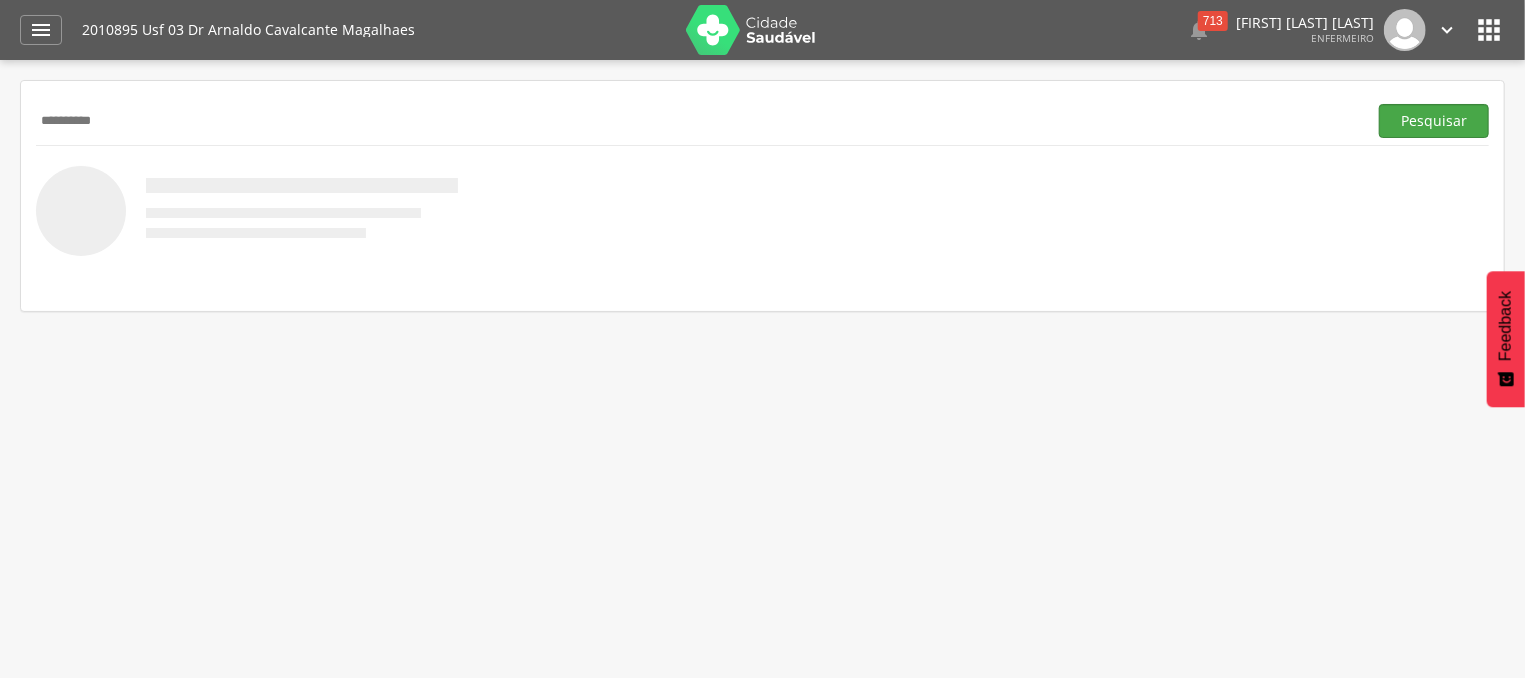 type on "**********" 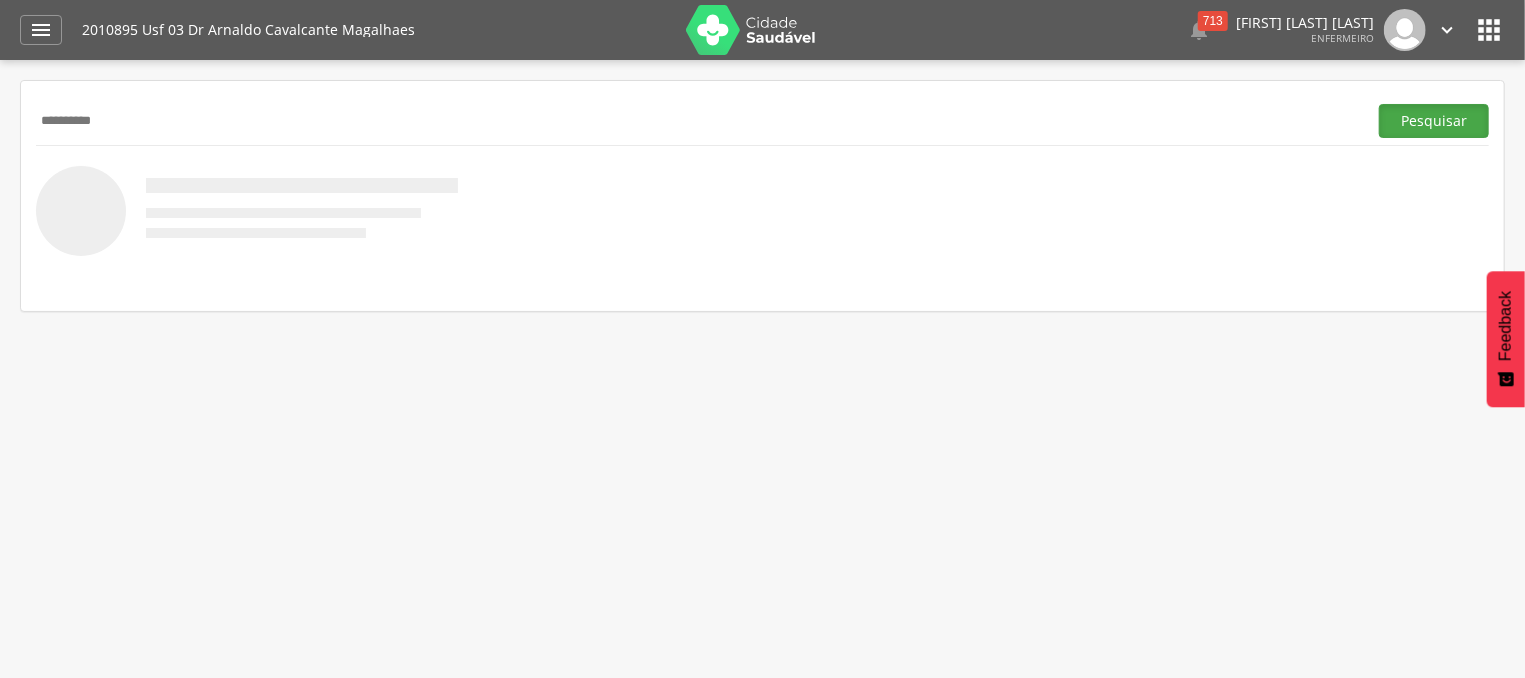 click on "Pesquisar" at bounding box center [1434, 121] 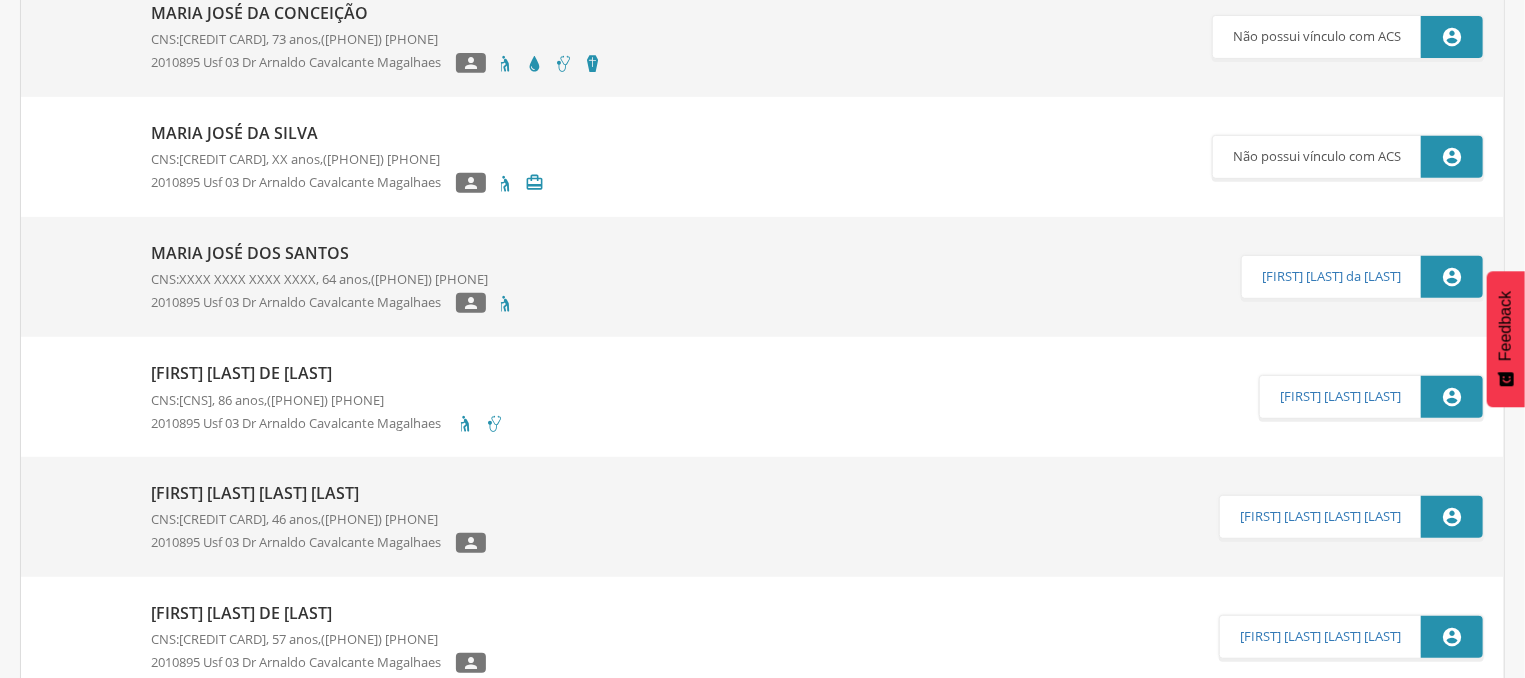 click on "CNS: [CNS] , [AGE] anos, ([PHONE]) [PHONE]" at bounding box center [327, 400] 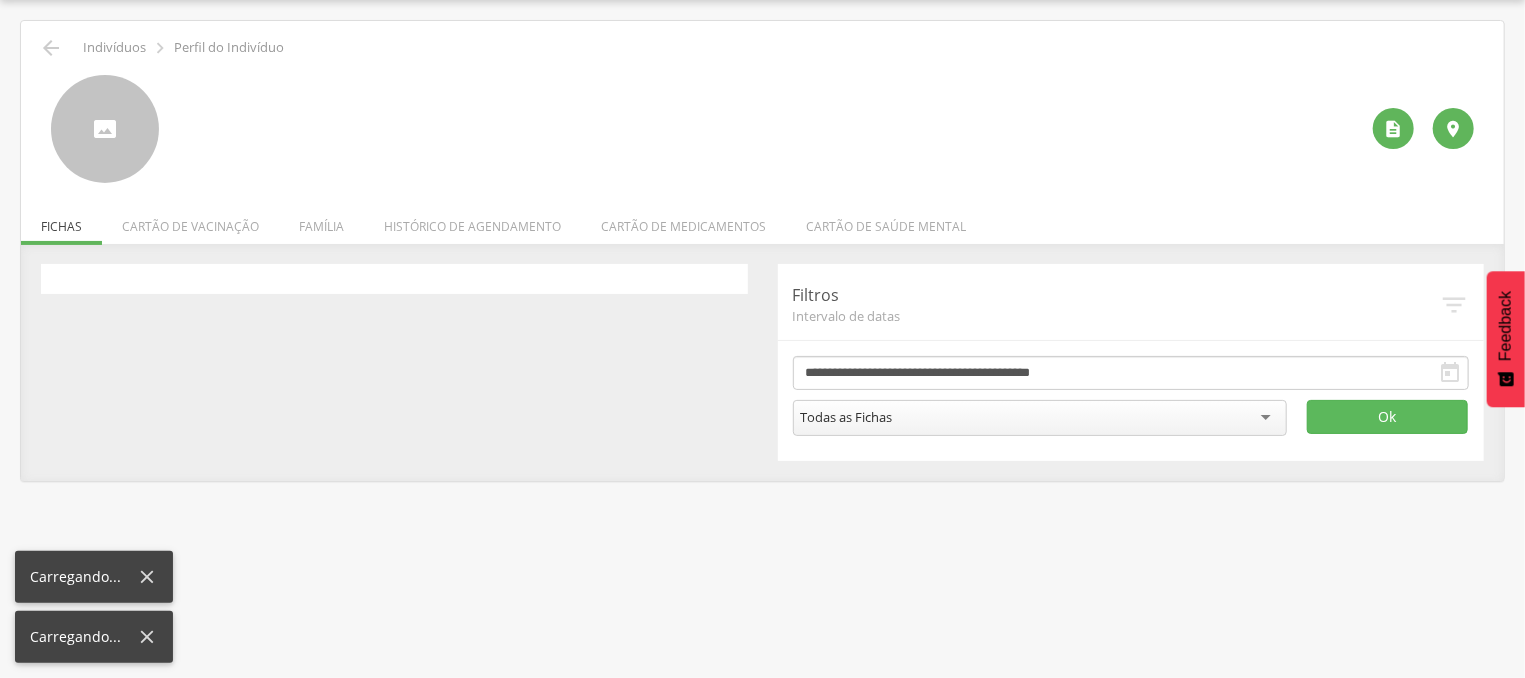 scroll, scrollTop: 60, scrollLeft: 0, axis: vertical 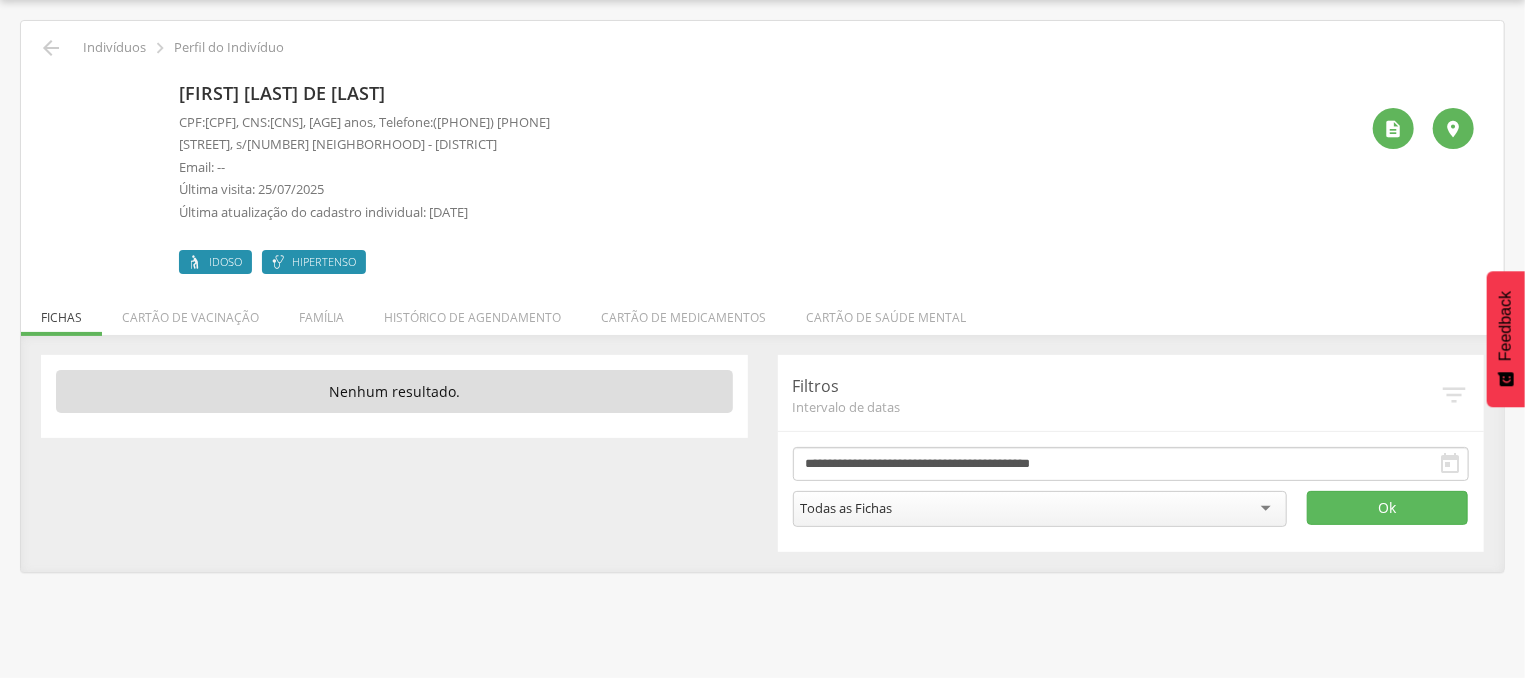 drag, startPoint x: 342, startPoint y: 121, endPoint x: 462, endPoint y: 123, distance: 120.01666 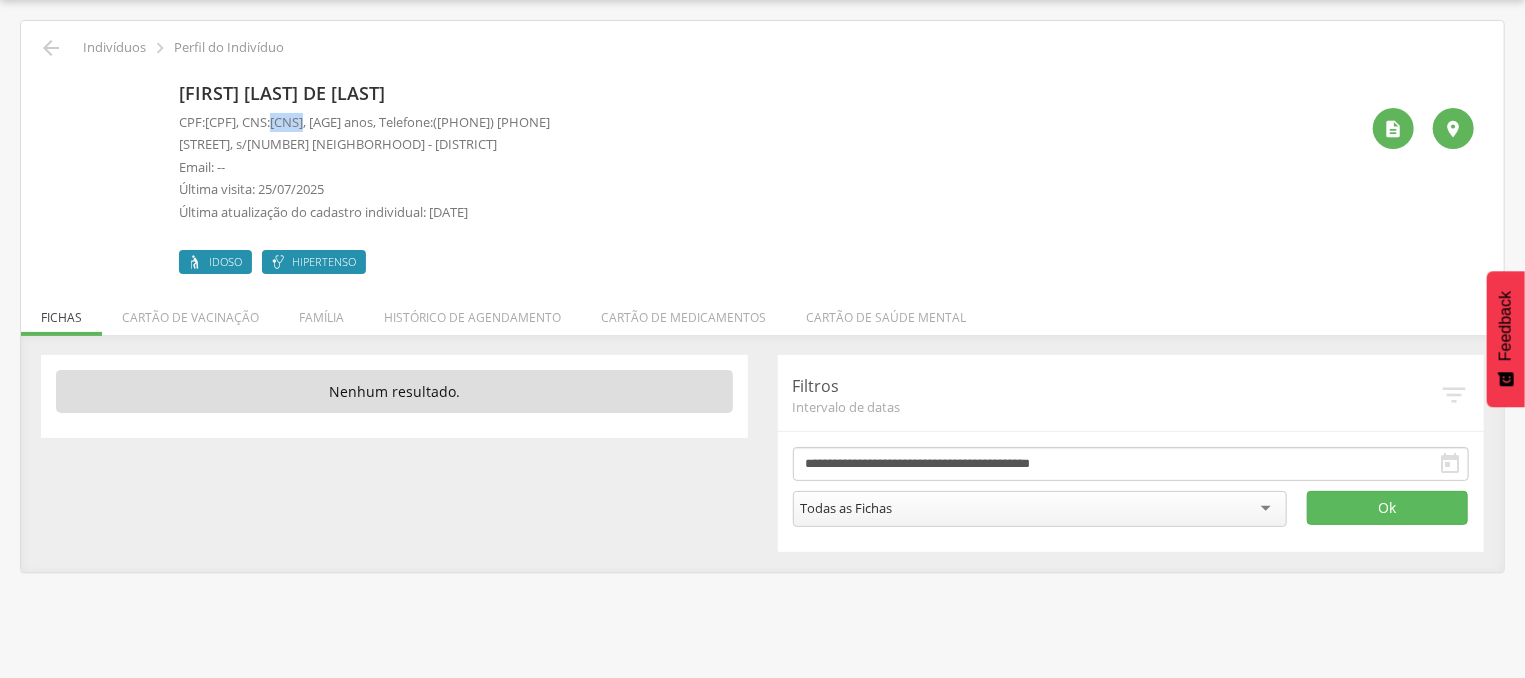 copy on "[CNS]" 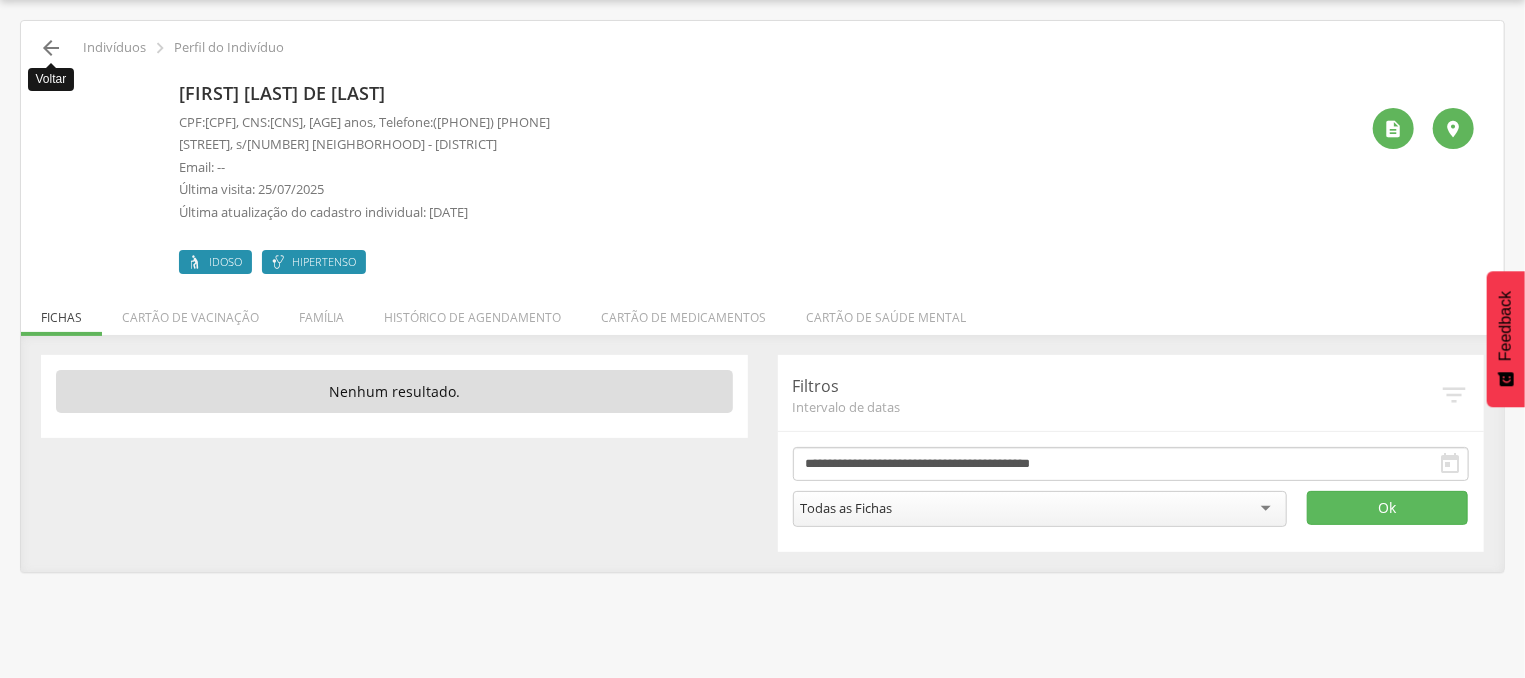 click on "" at bounding box center (51, 48) 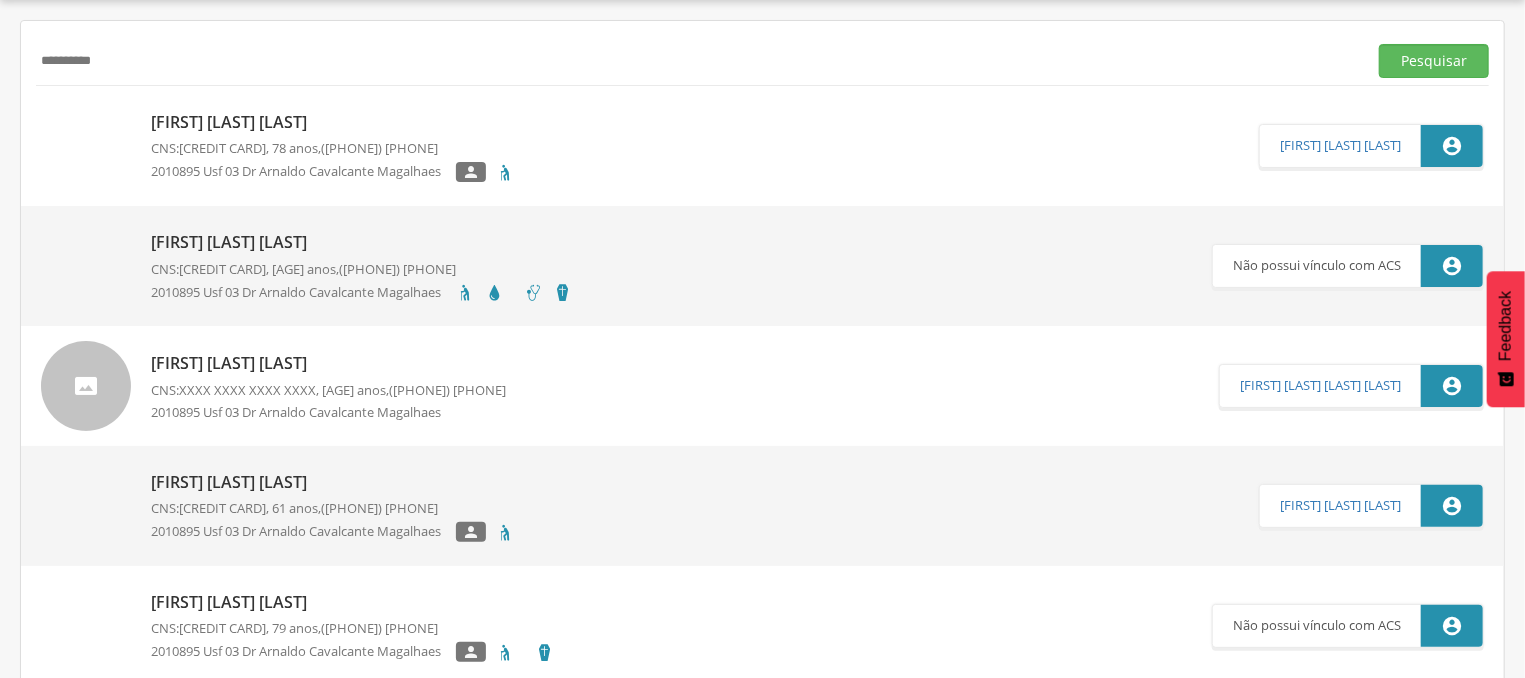scroll, scrollTop: 0, scrollLeft: 0, axis: both 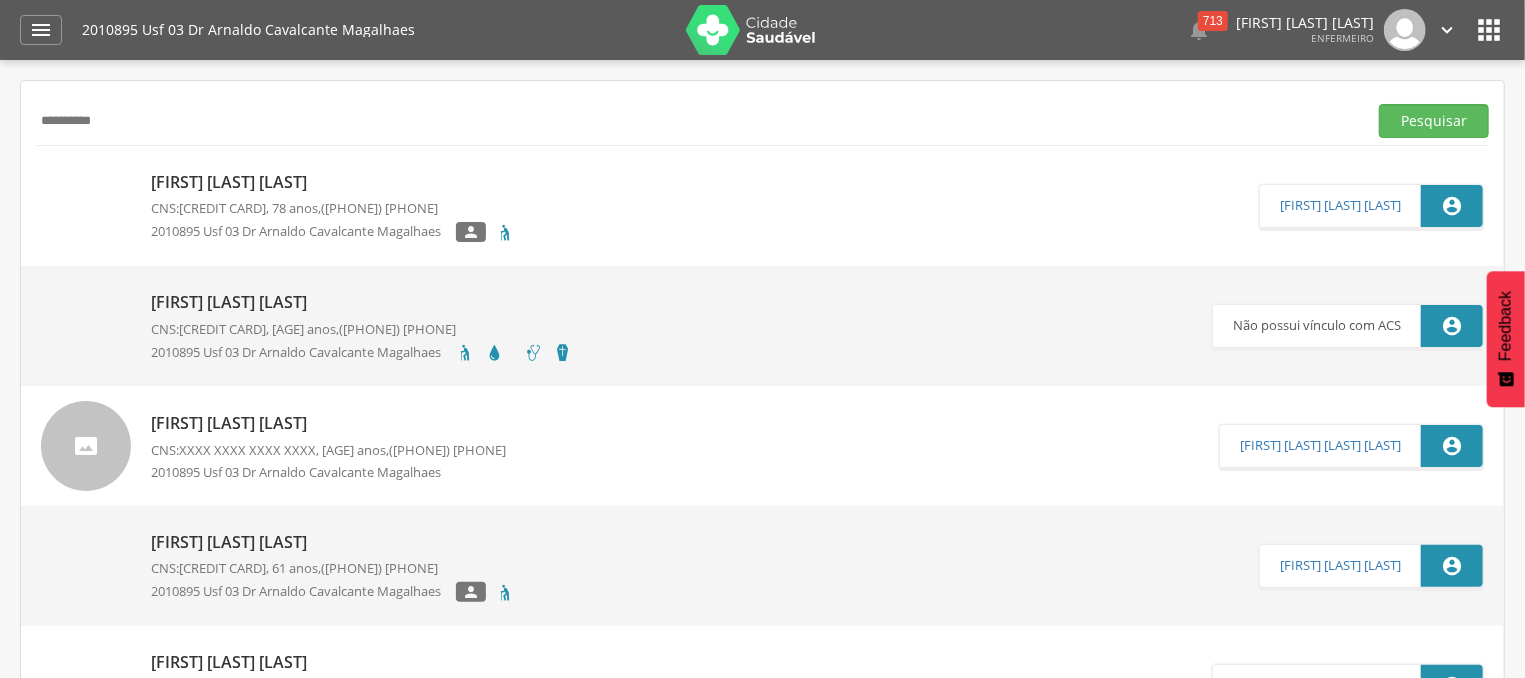 drag, startPoint x: 146, startPoint y: 119, endPoint x: 0, endPoint y: 107, distance: 146.49232 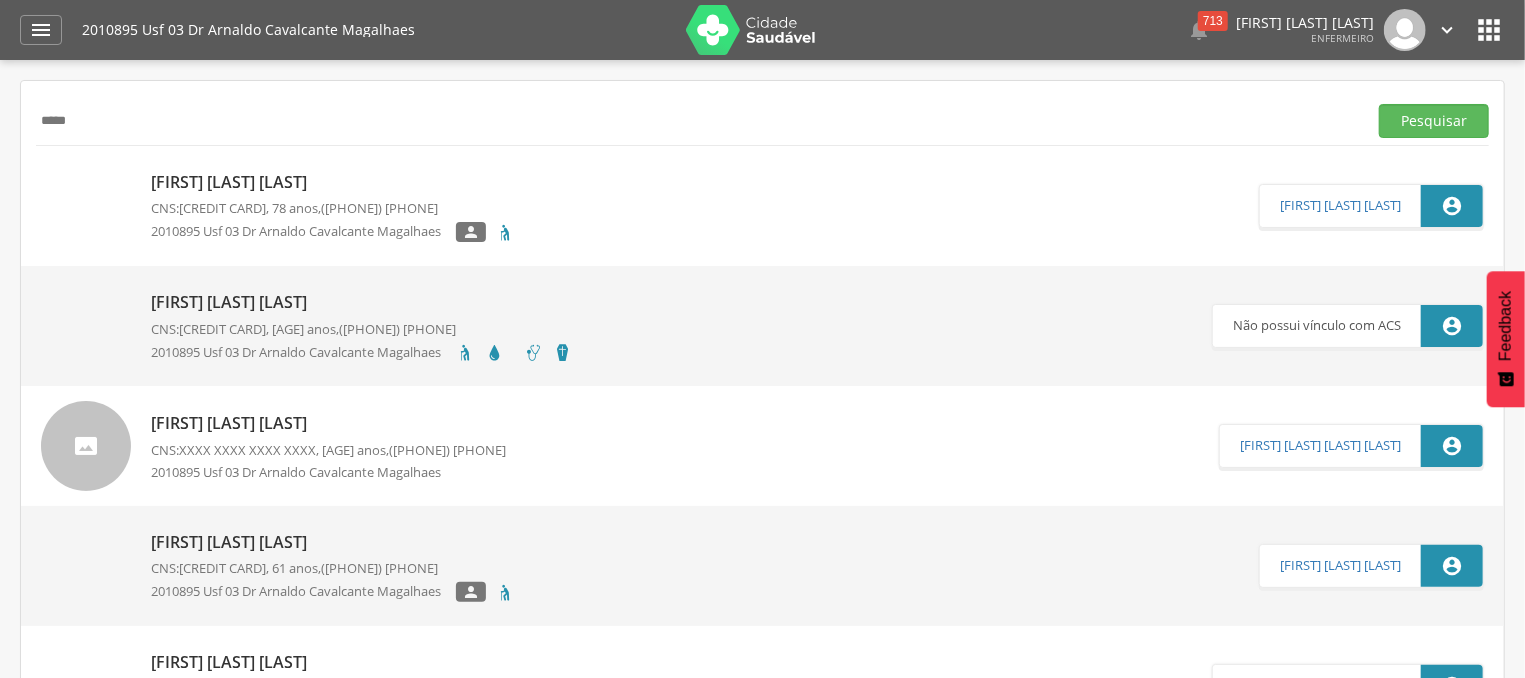 type on "*****" 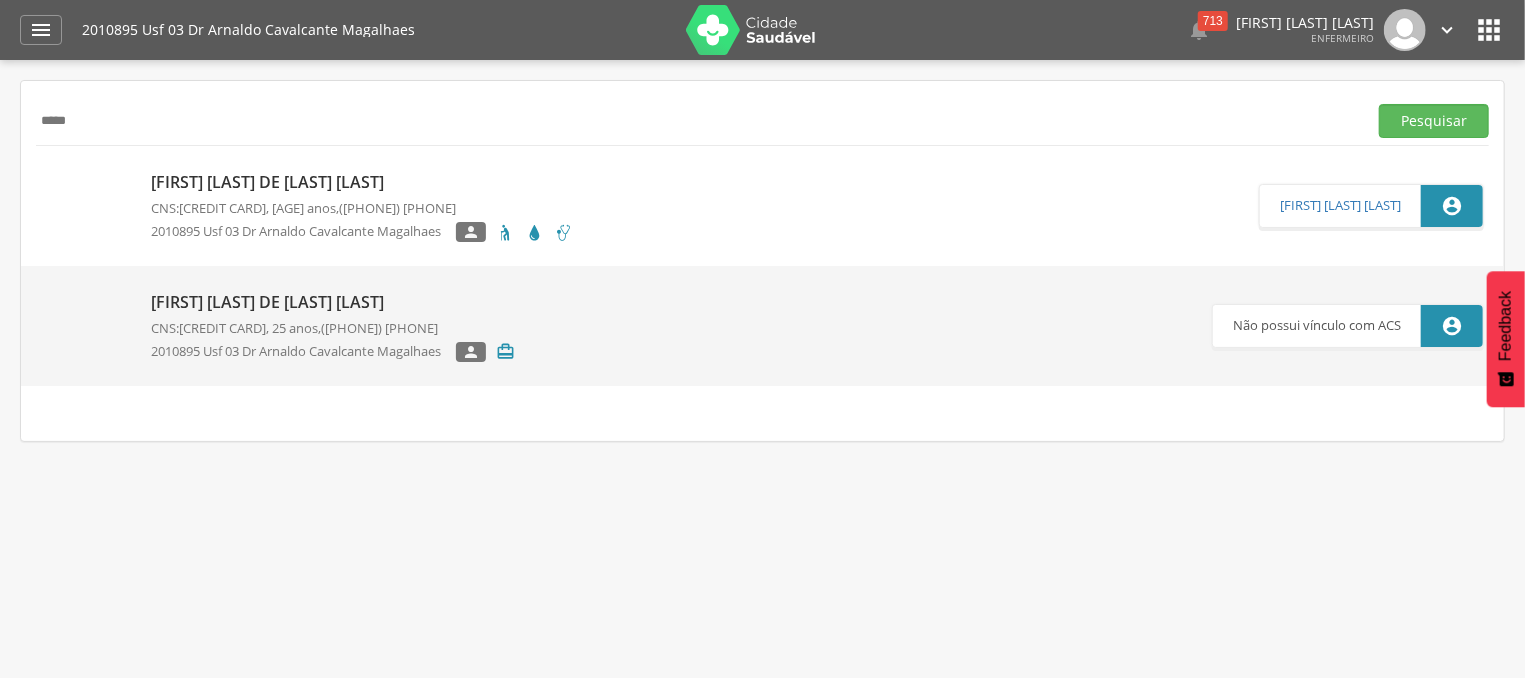 click on "[FIRST] [LAST] de [LAST] [LAST]" at bounding box center [362, 182] 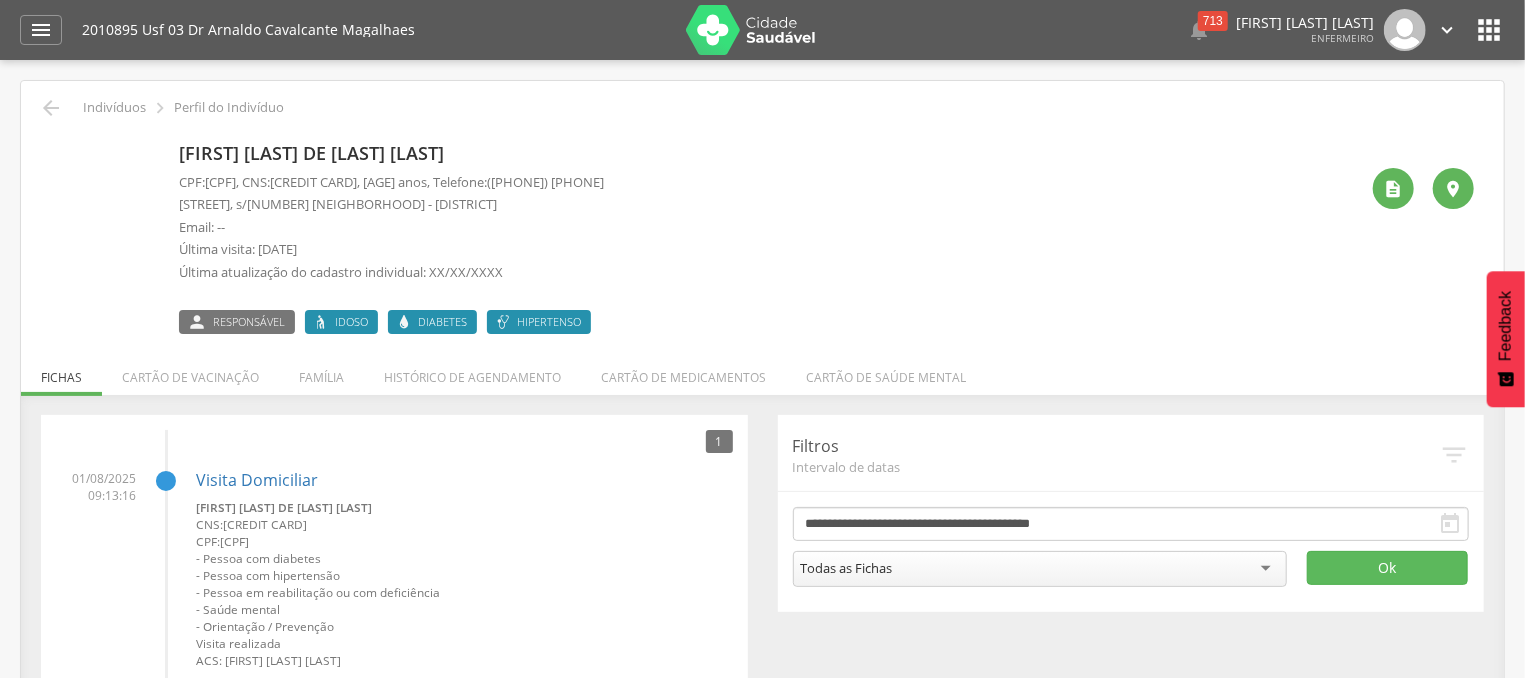 drag, startPoint x: 341, startPoint y: 175, endPoint x: 460, endPoint y: 189, distance: 119.8207 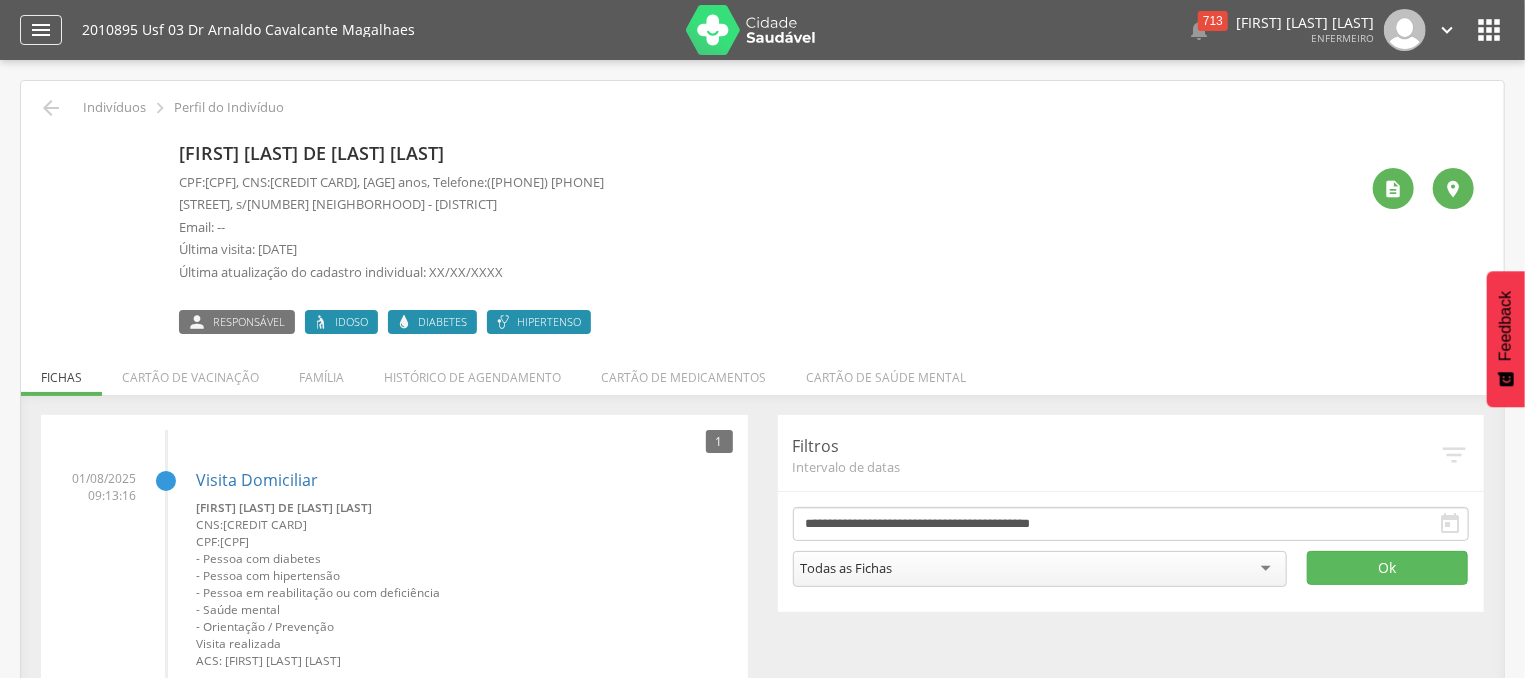 click on "" at bounding box center (41, 30) 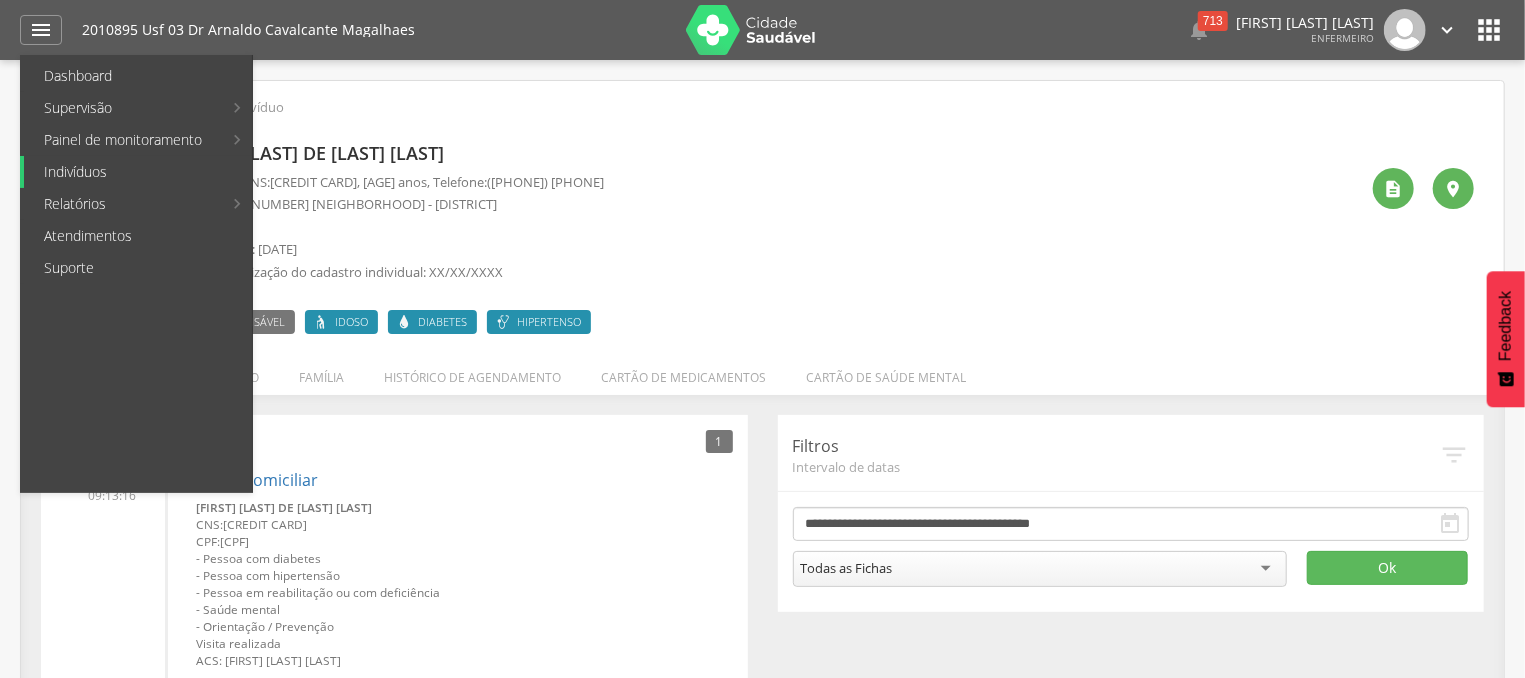 click on "Indivíduos" at bounding box center (138, 172) 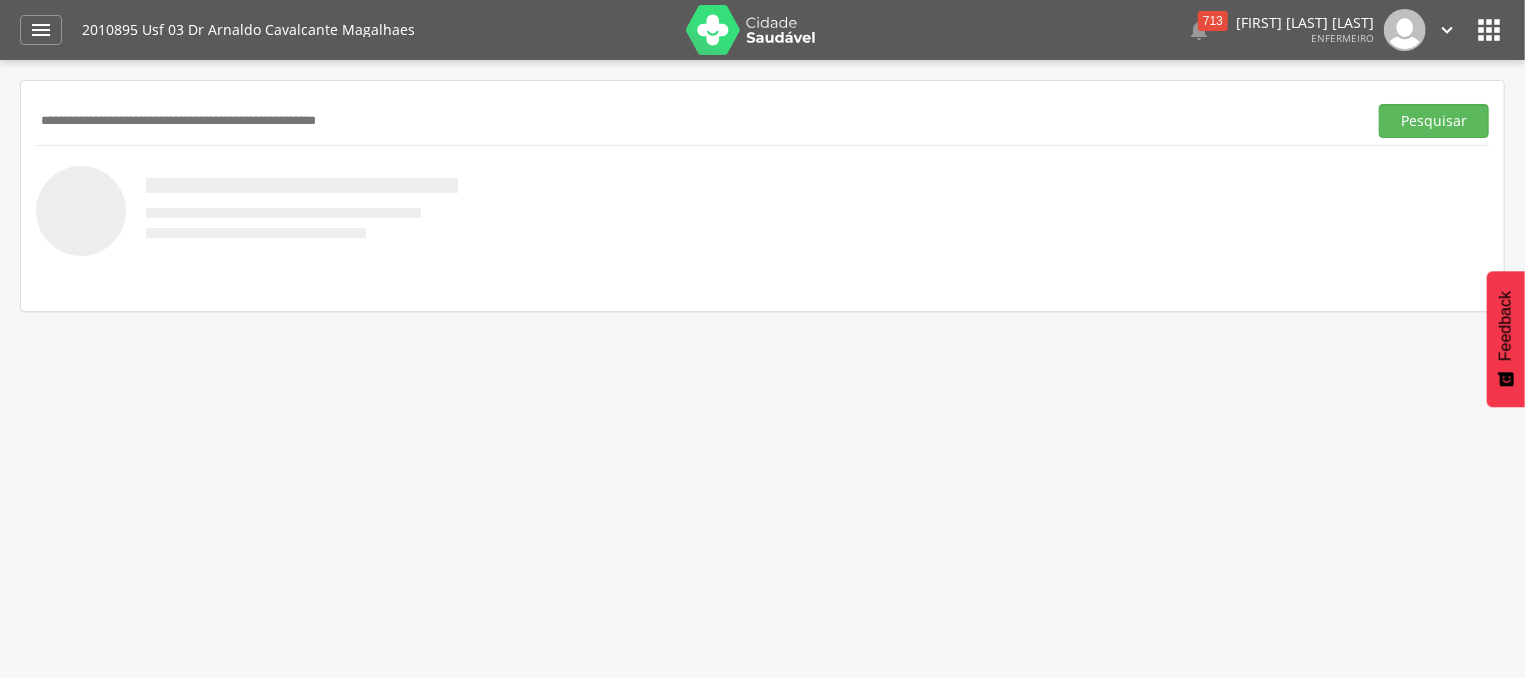 click at bounding box center (697, 121) 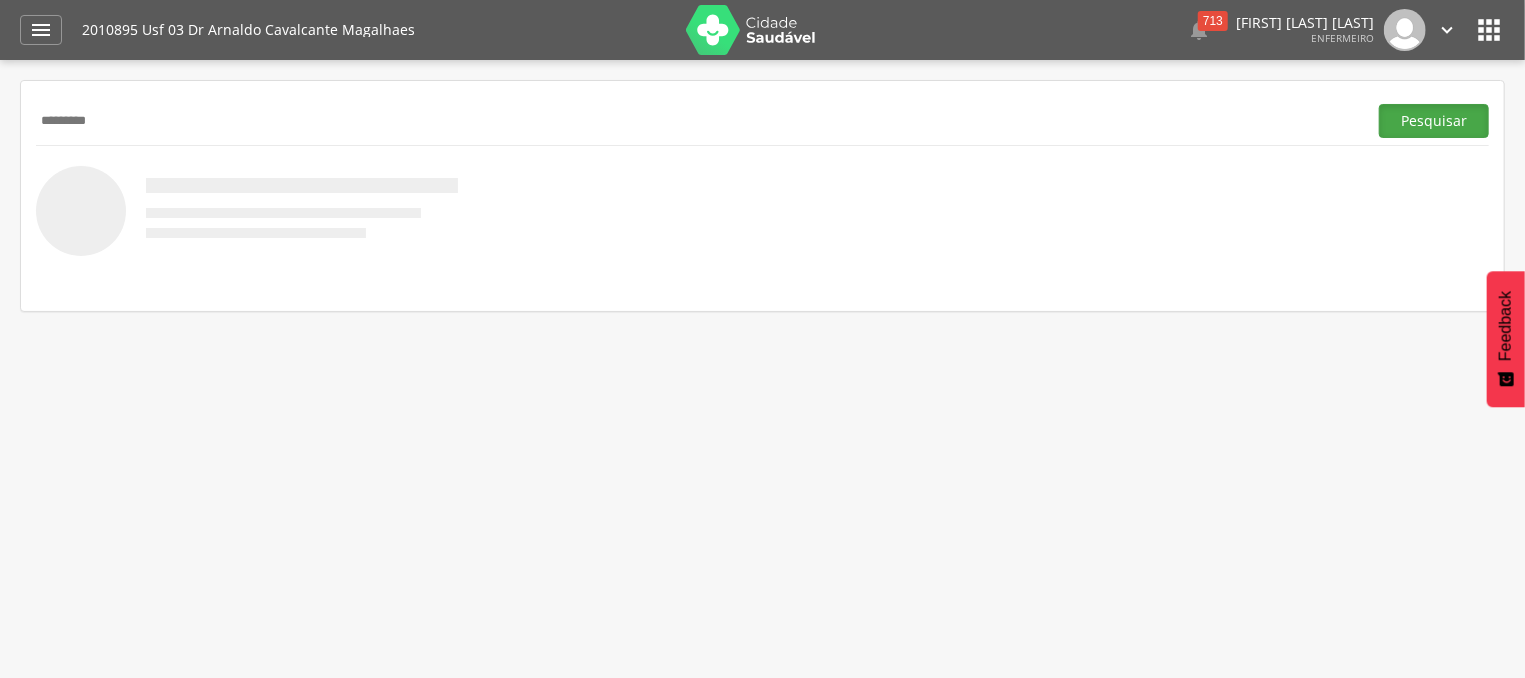 click on "Pesquisar" at bounding box center (1434, 121) 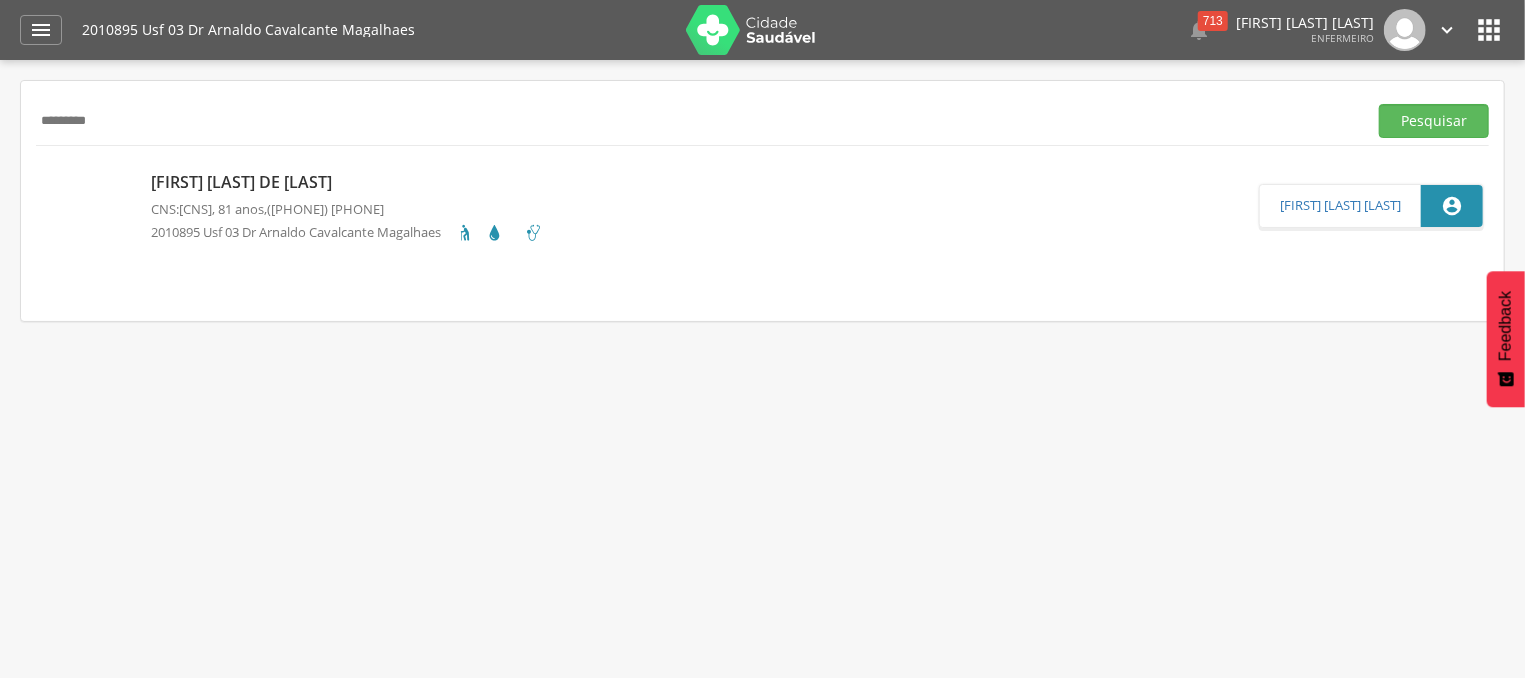click on "CNS:  XXXX XXXX XXXX XXXX , XX anos,  [PHONE]" at bounding box center (347, 209) 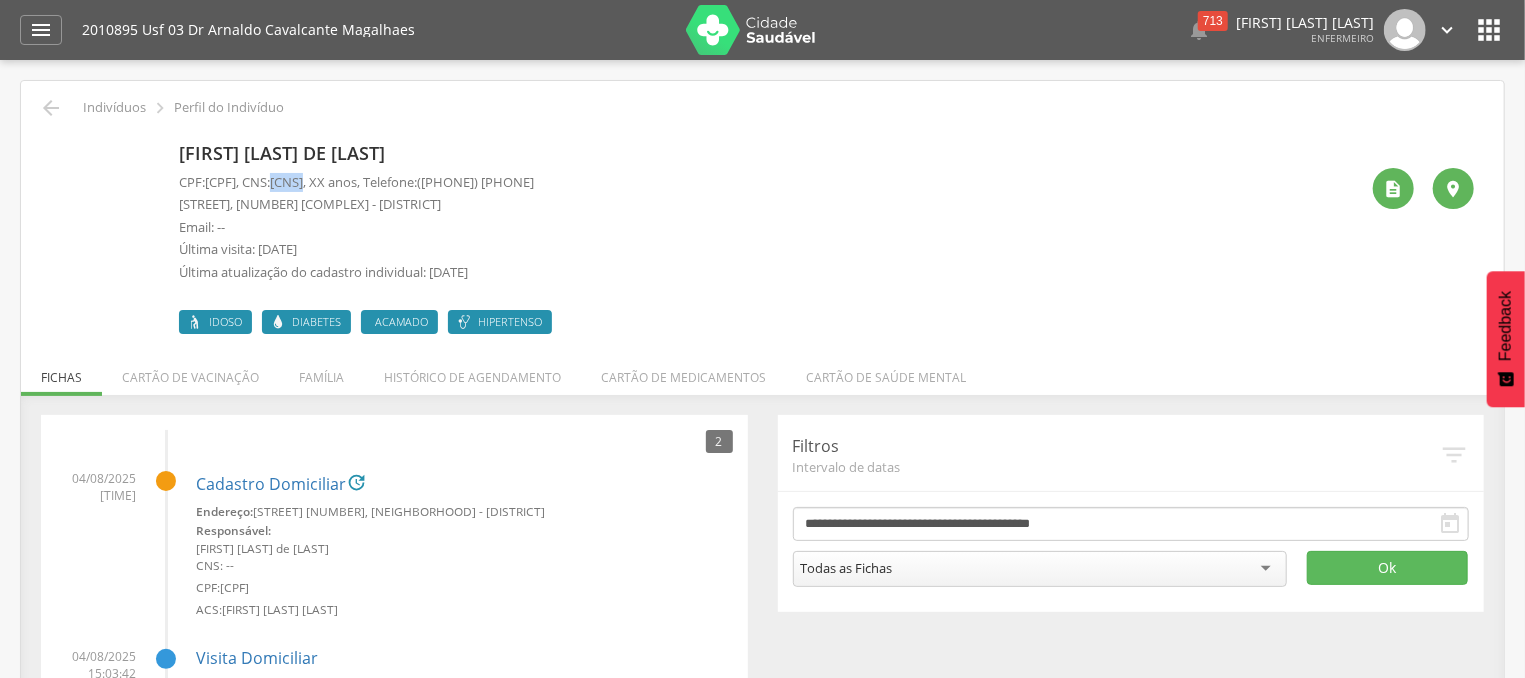 drag, startPoint x: 344, startPoint y: 181, endPoint x: 462, endPoint y: 175, distance: 118.15244 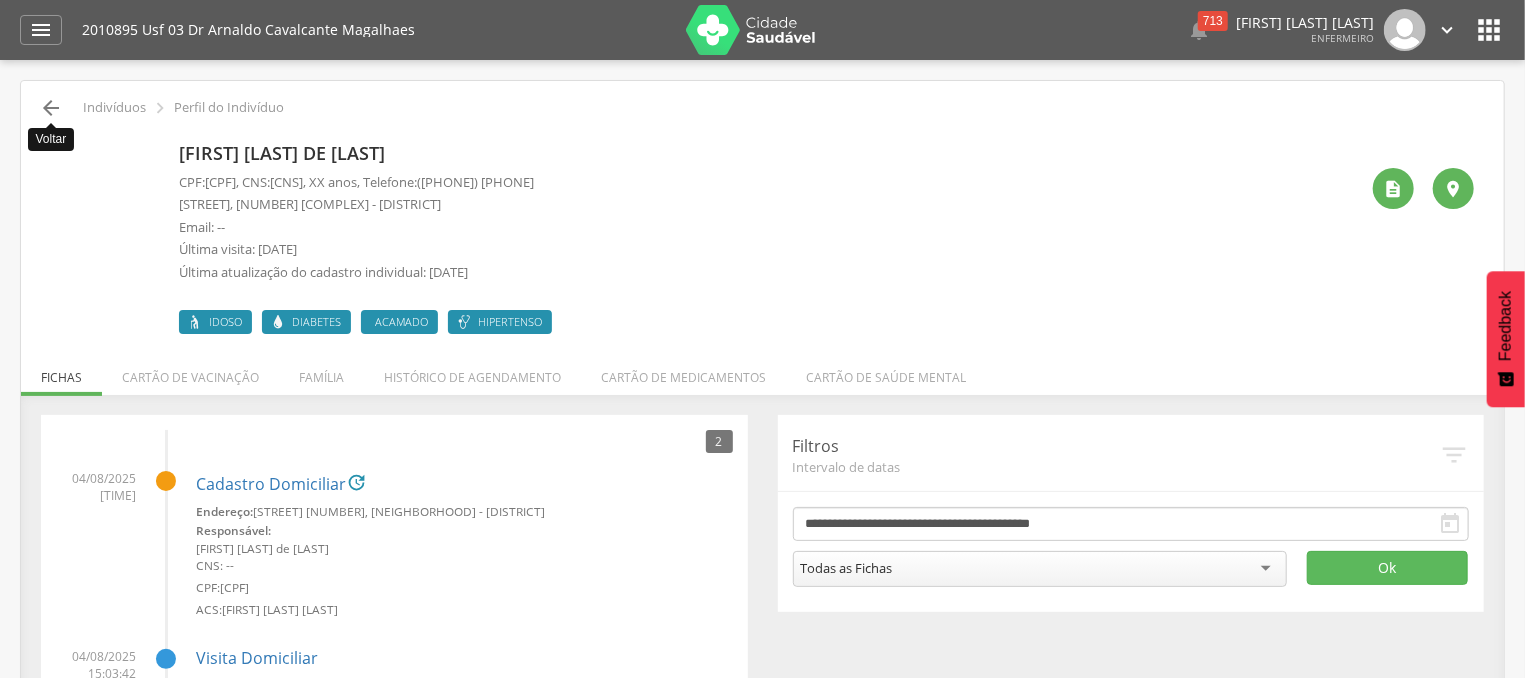 click on "" at bounding box center (51, 108) 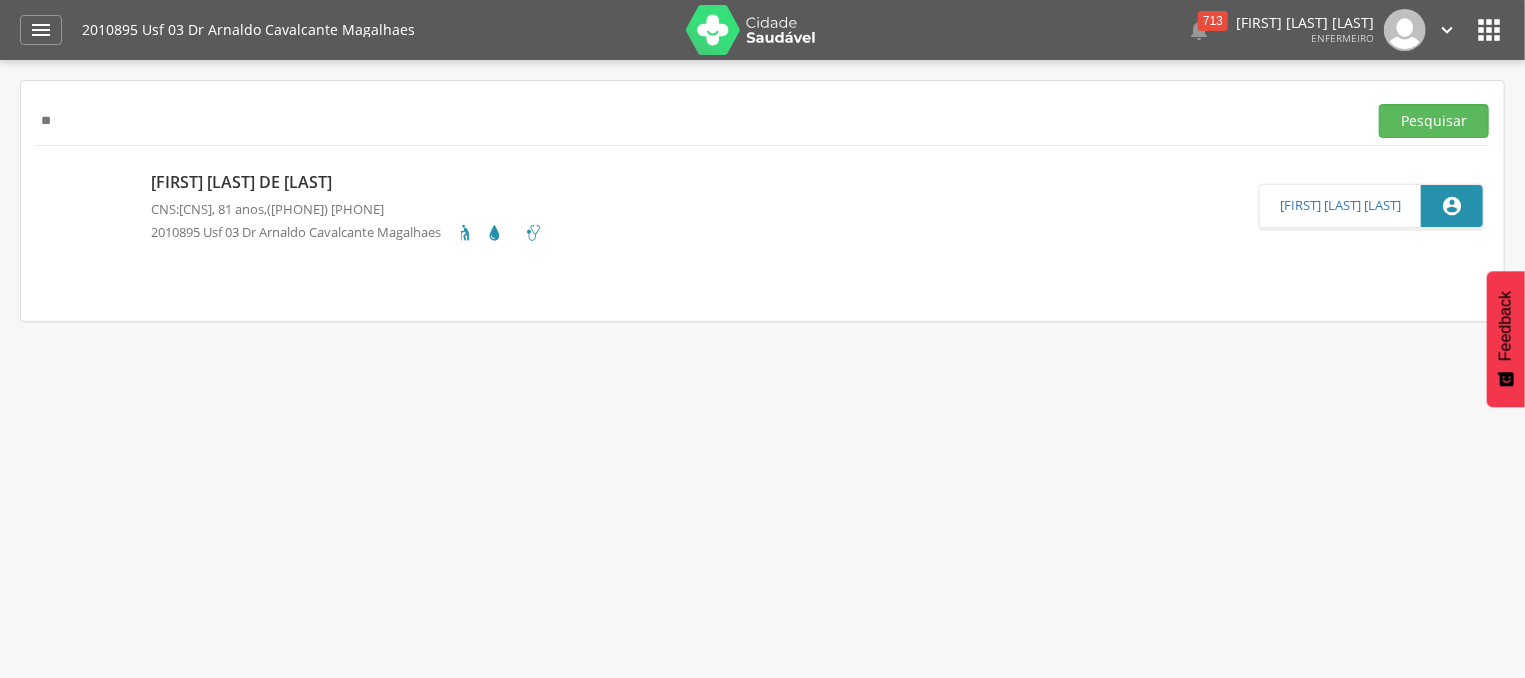 type on "*" 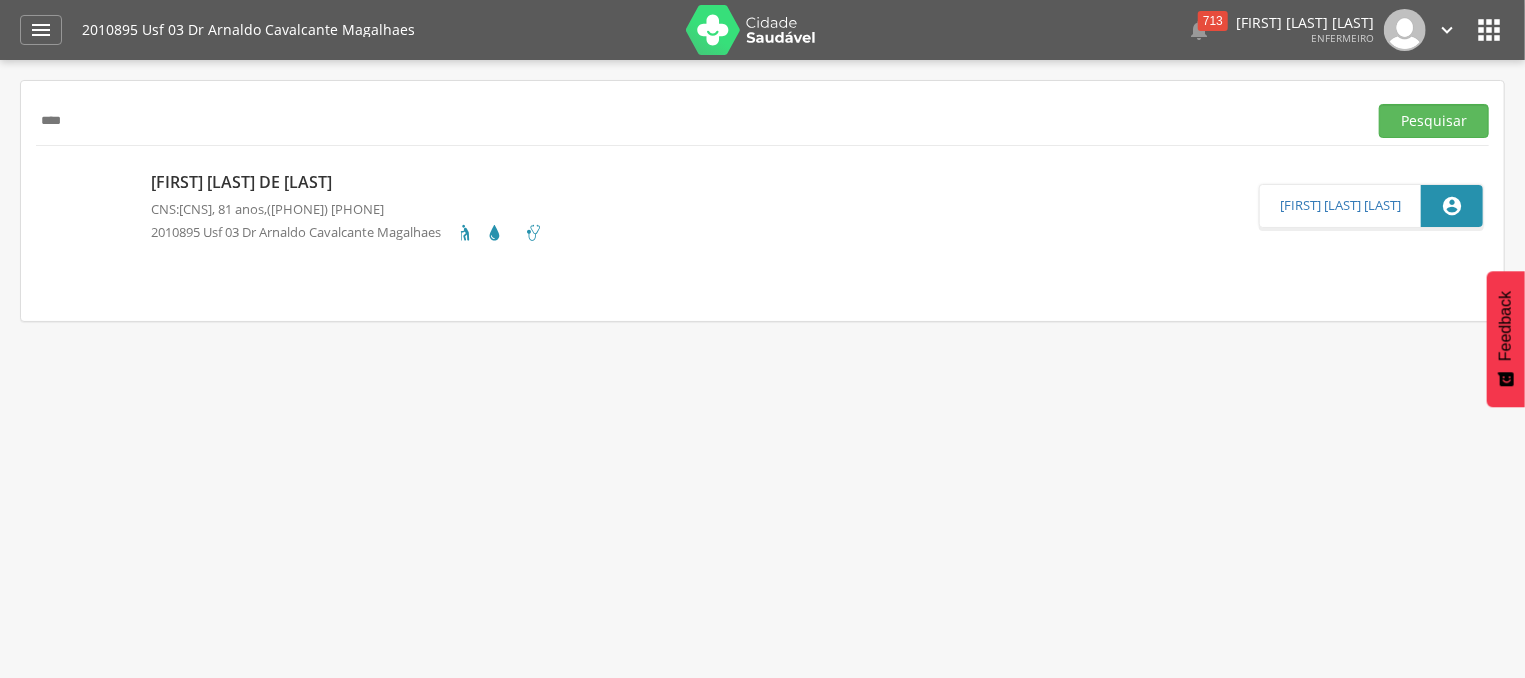 type on "****" 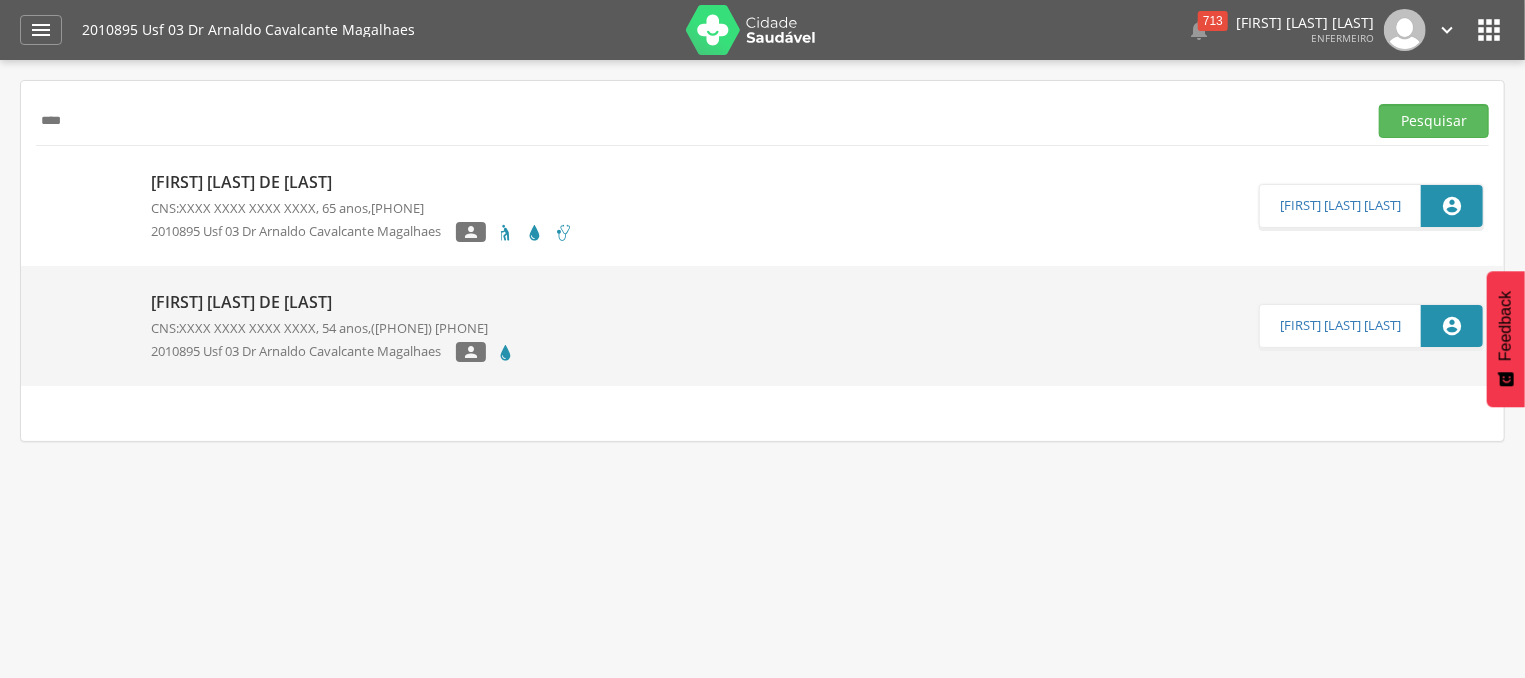 drag, startPoint x: 268, startPoint y: 204, endPoint x: 243, endPoint y: 208, distance: 25.317978 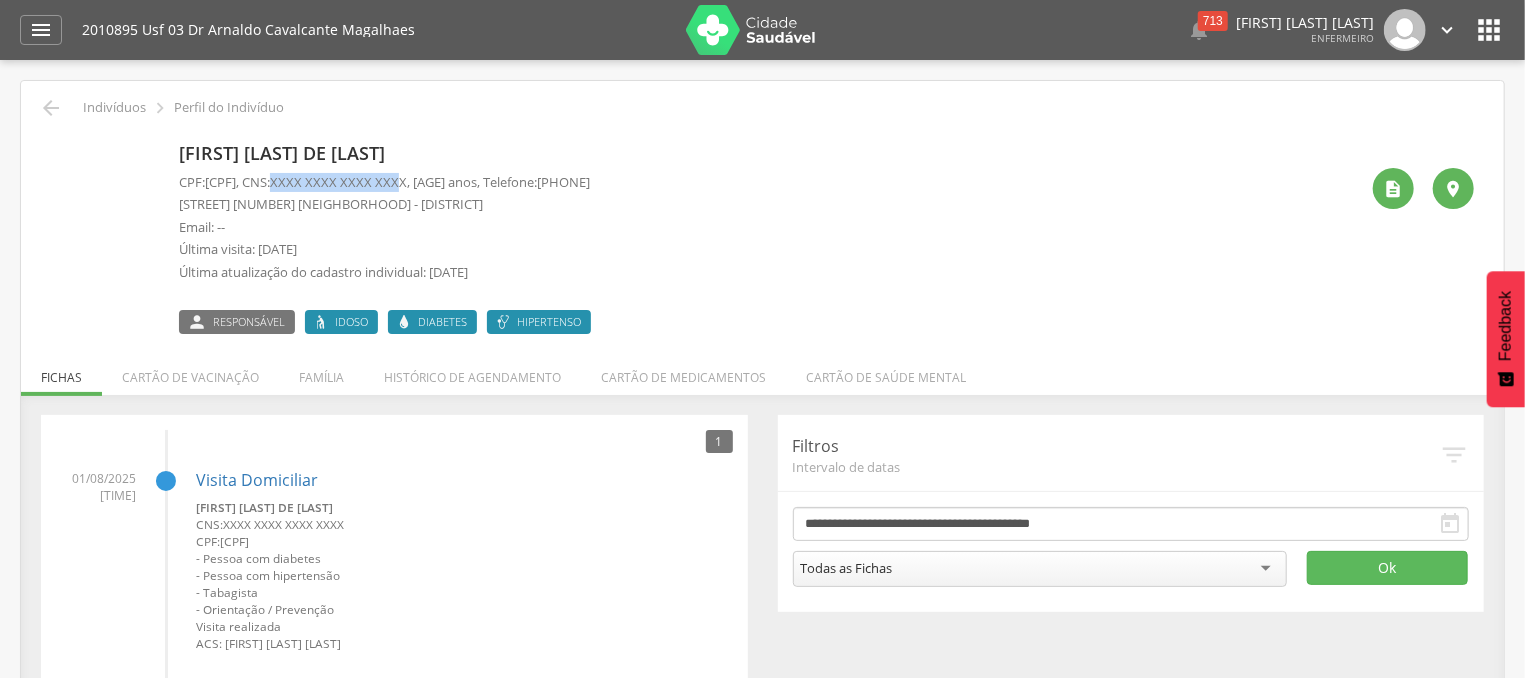 drag, startPoint x: 341, startPoint y: 176, endPoint x: 459, endPoint y: 175, distance: 118.004234 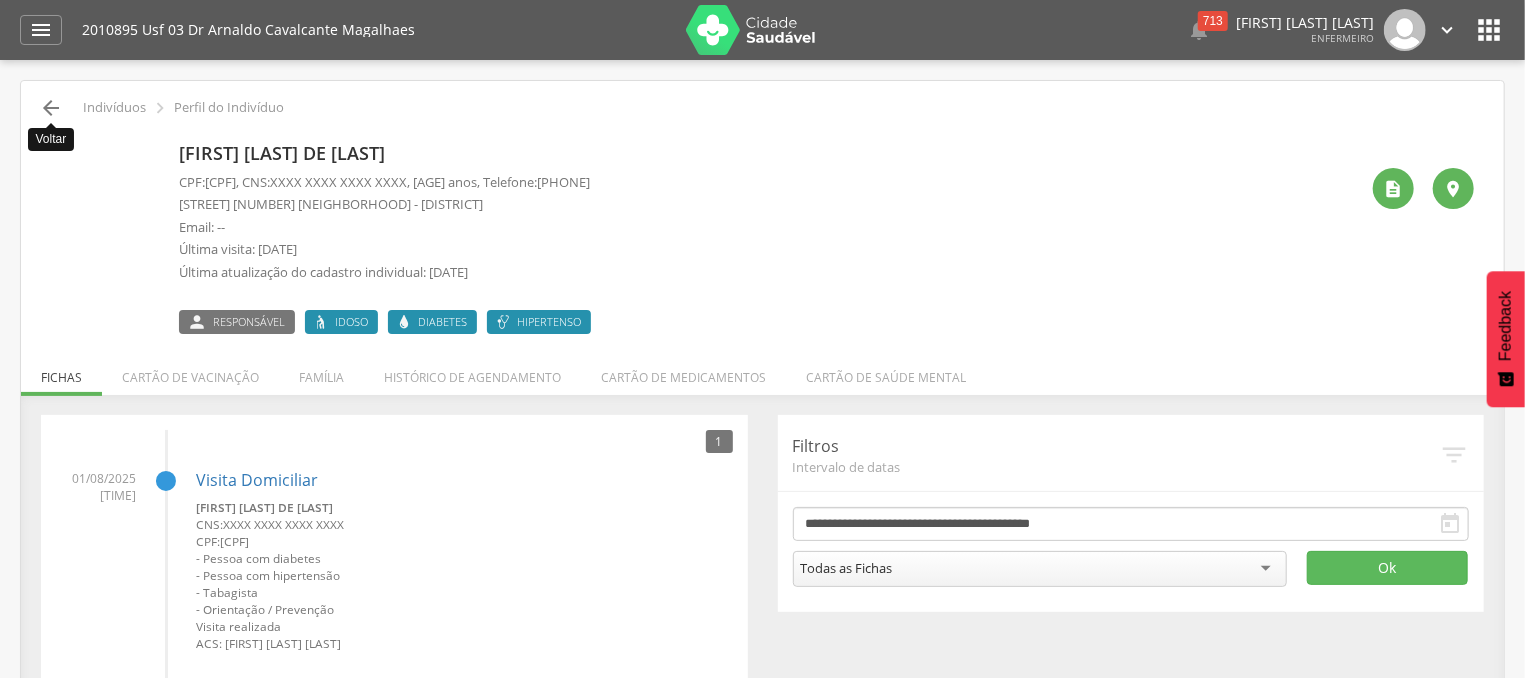 click on "" at bounding box center [51, 108] 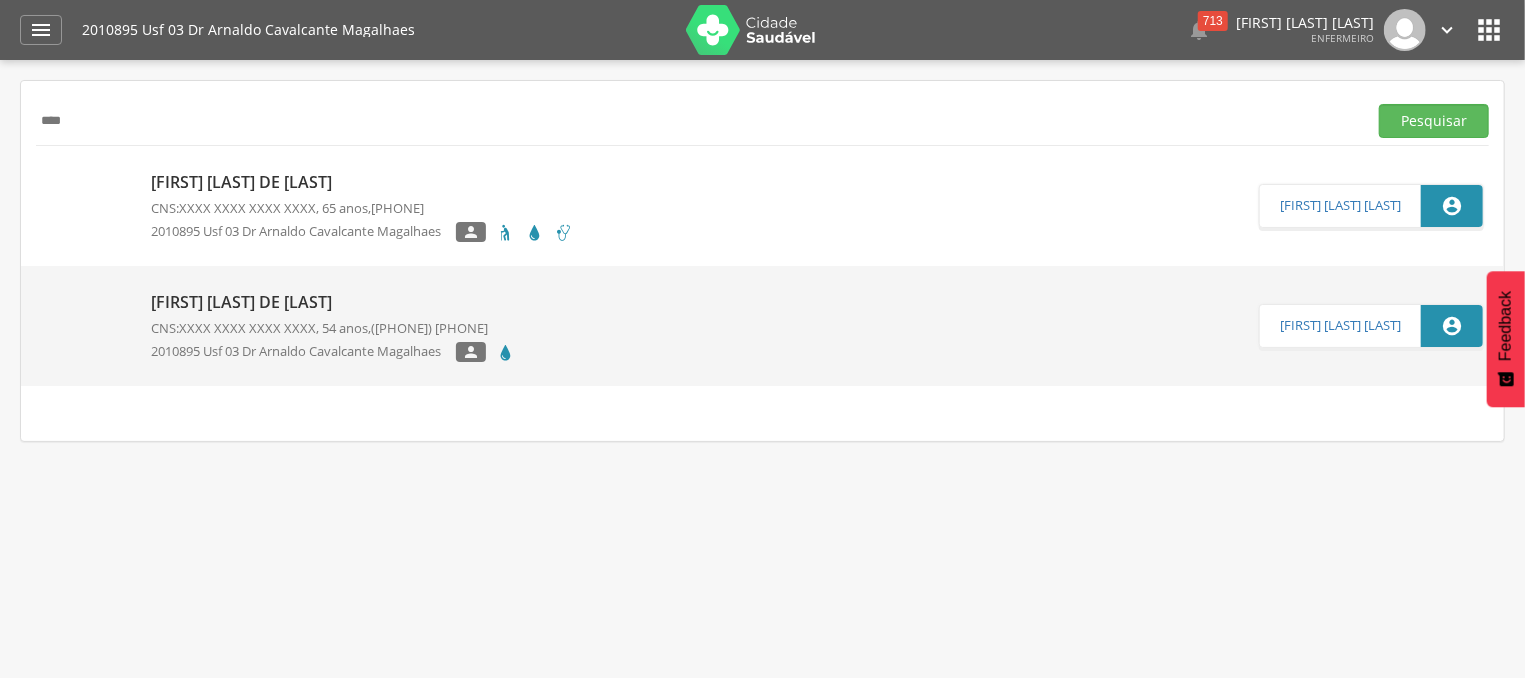 drag, startPoint x: 143, startPoint y: 123, endPoint x: 35, endPoint y: 130, distance: 108.226616 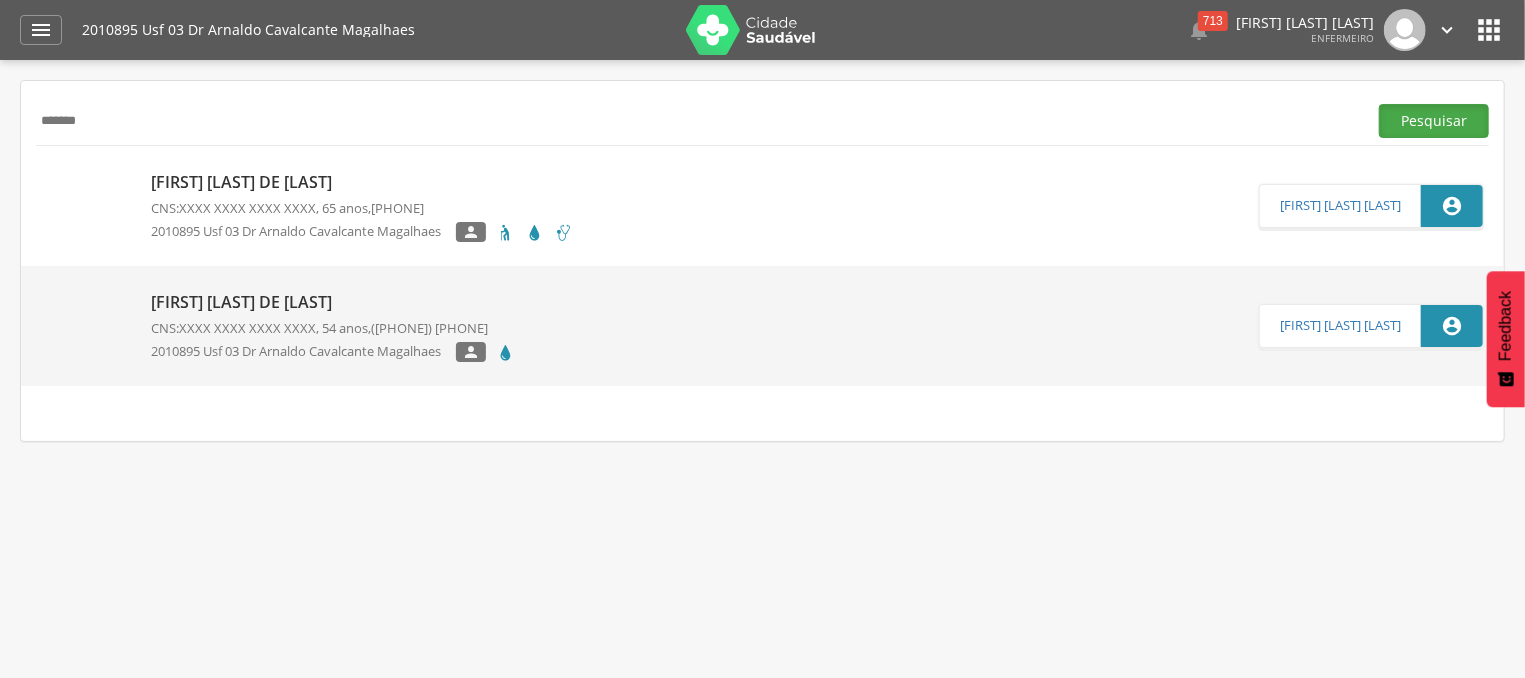 click on "Pesquisar" at bounding box center (1434, 121) 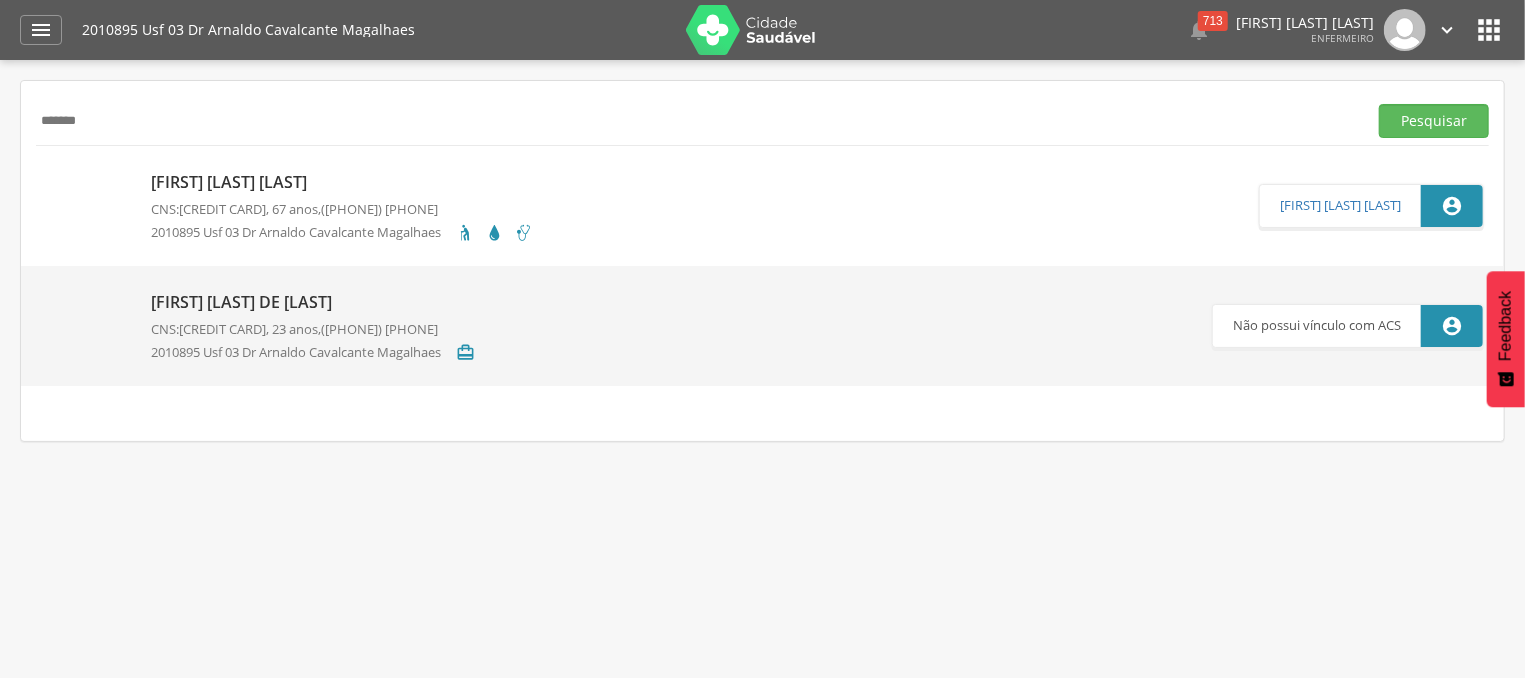 click on "[FIRST] [LAST] [LAST]" at bounding box center (342, 182) 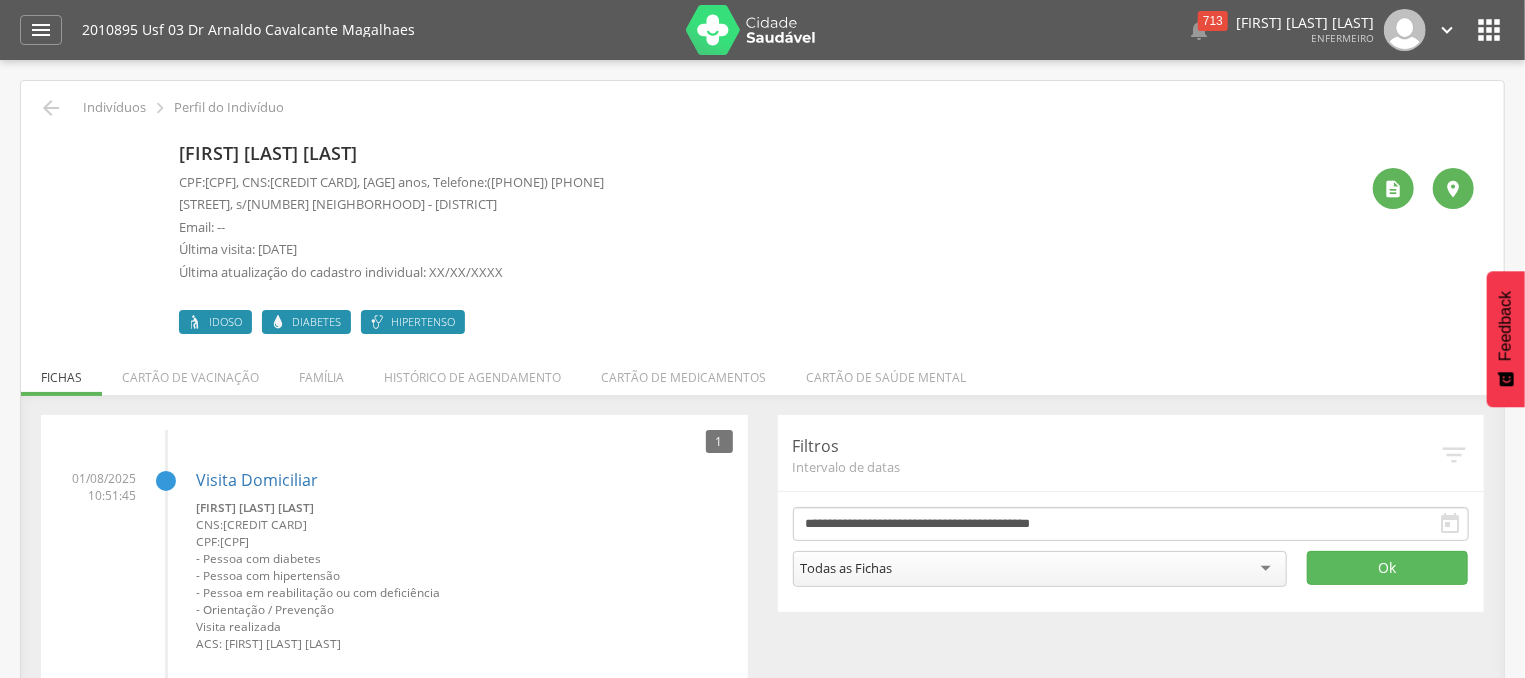 drag, startPoint x: 341, startPoint y: 181, endPoint x: 459, endPoint y: 181, distance: 118 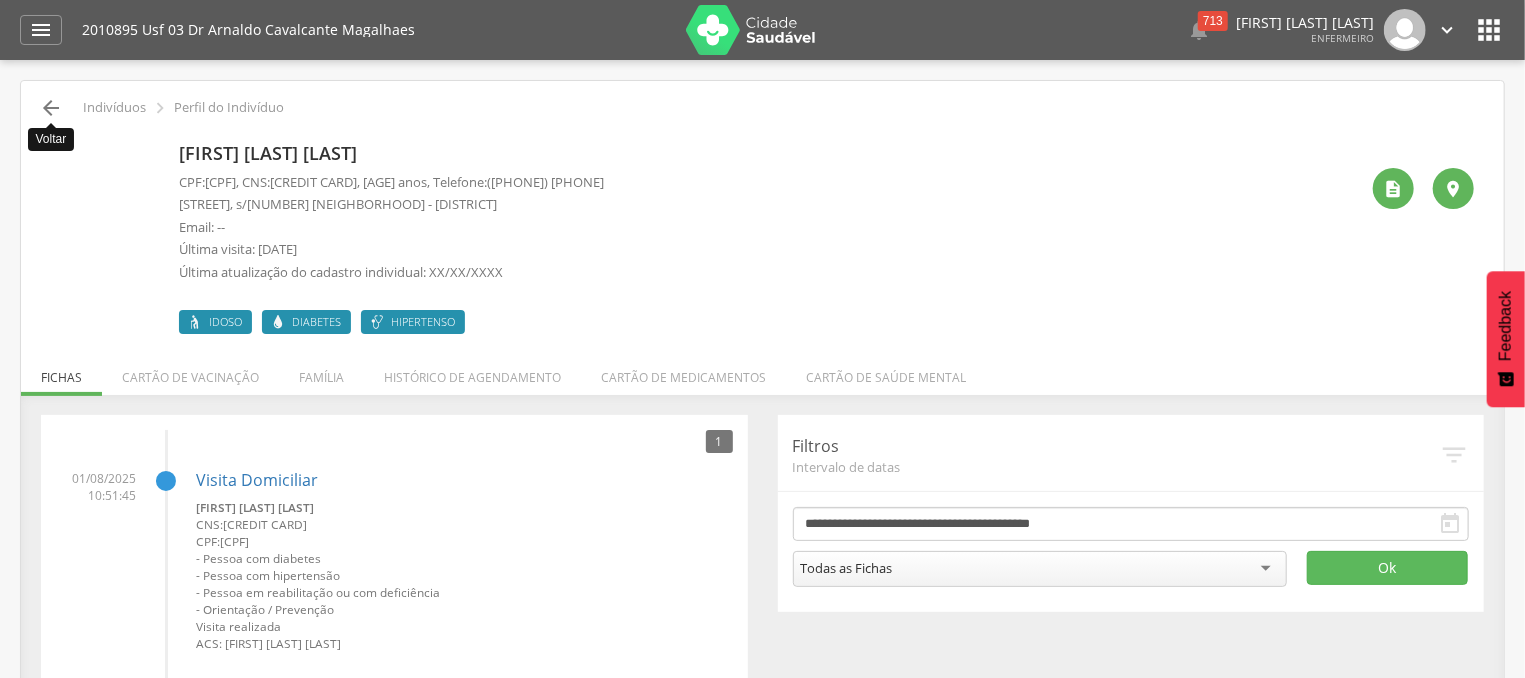 click on "" at bounding box center (51, 108) 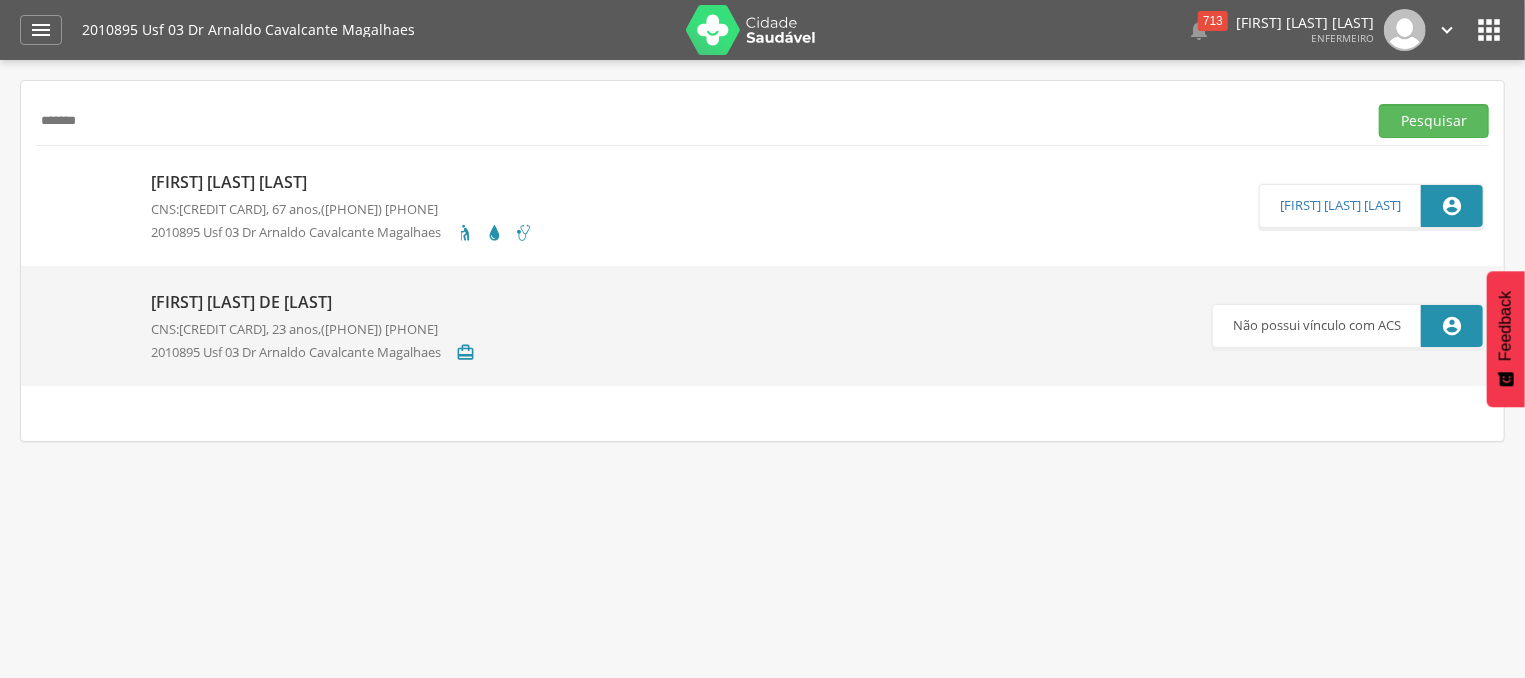 click on "*******" at bounding box center (697, 121) 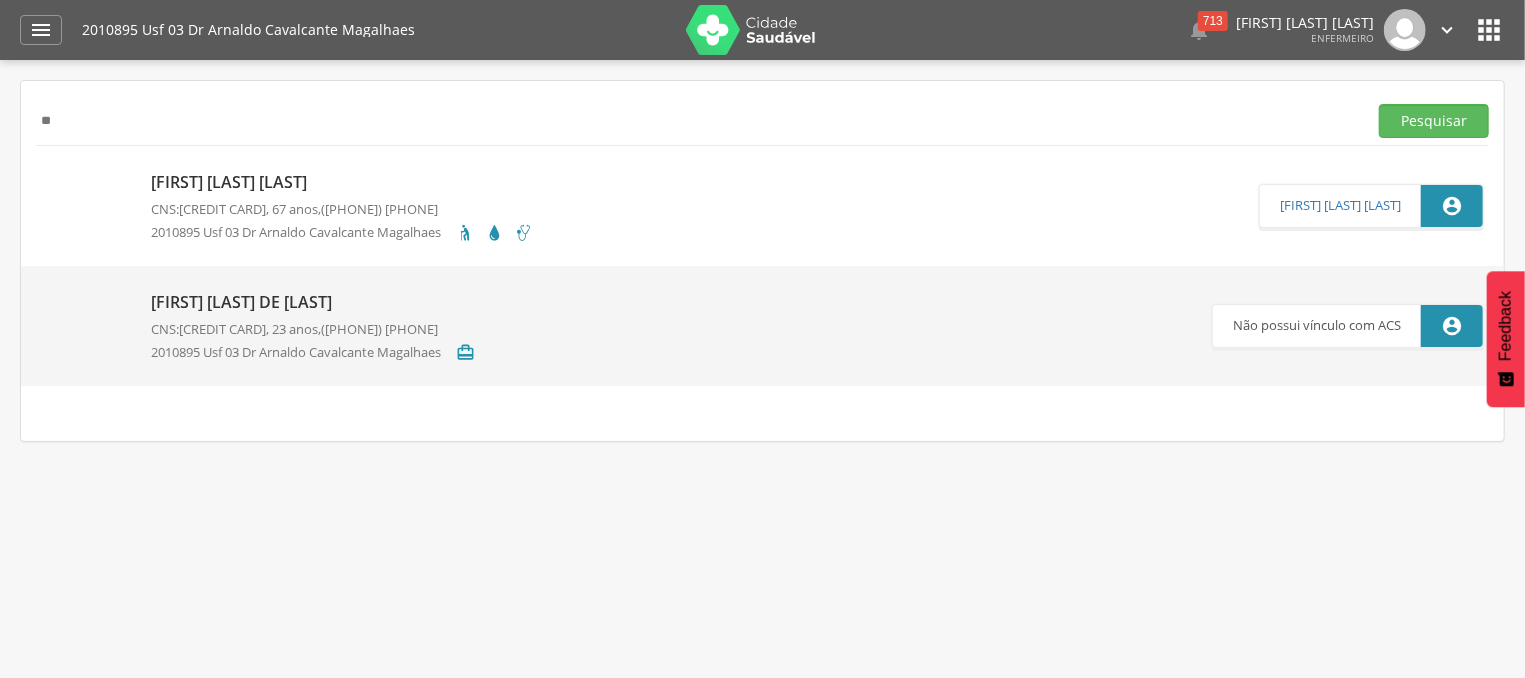 type on "*" 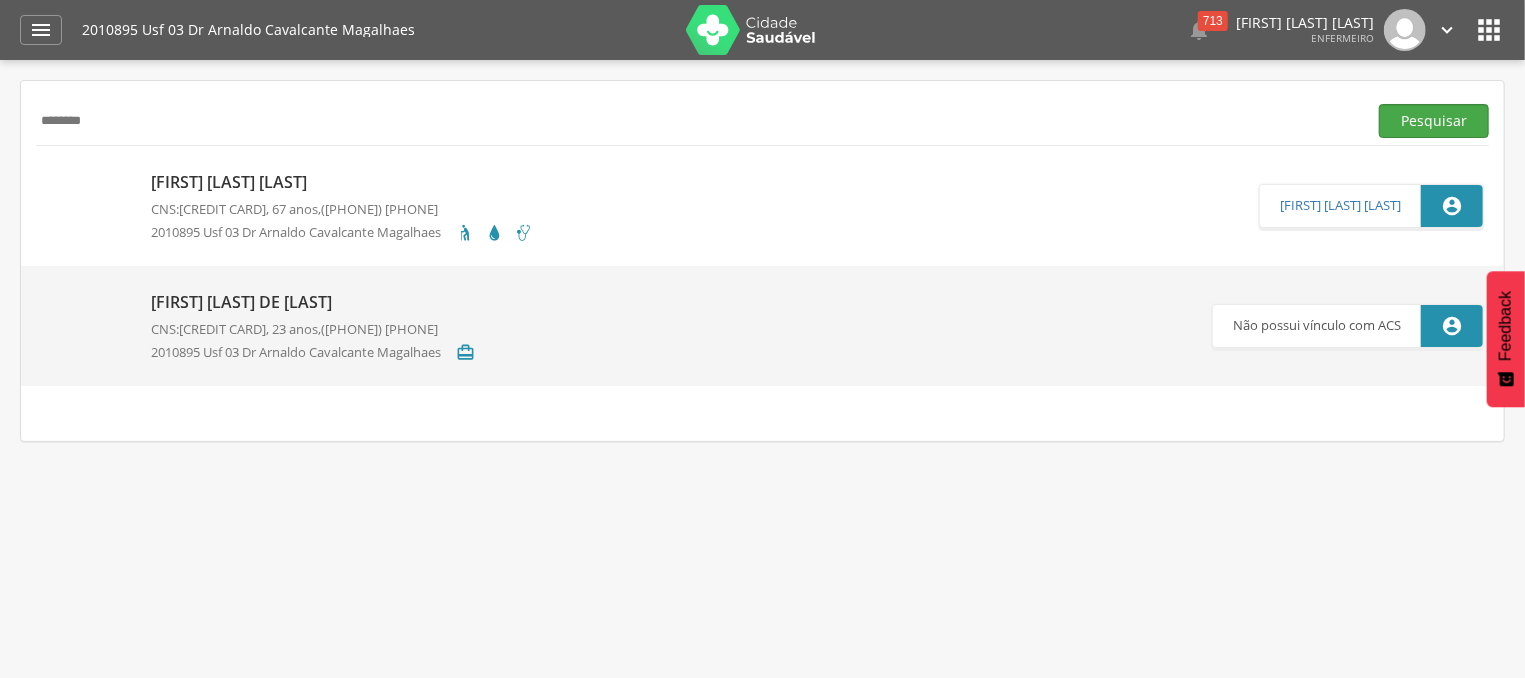 type on "********" 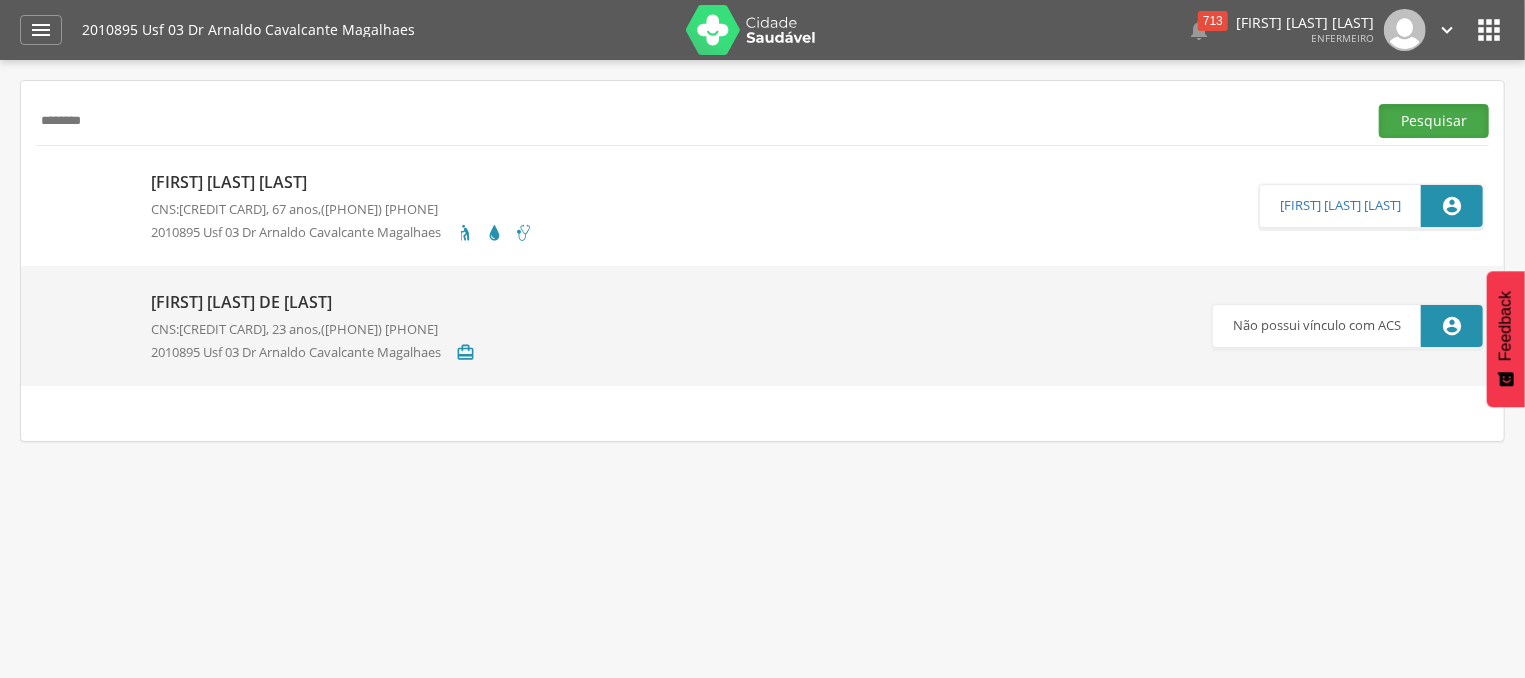 click on "Pesquisar" at bounding box center (1434, 121) 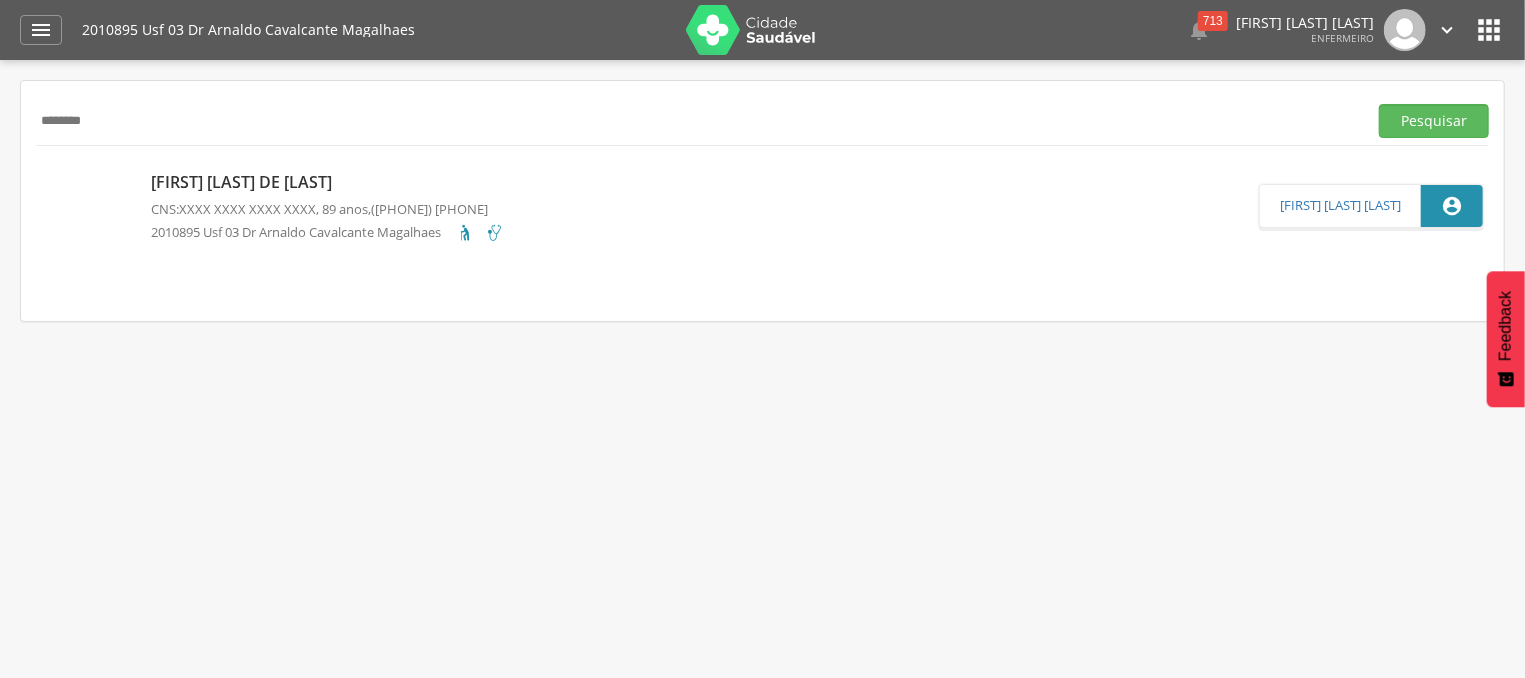 click on "[FIRST] [LAST] de [LAST] CNS: [CNS] , [AGE] anos, ([PHONE]) [PHONE] [NUMBER] Usf 03 [DOCTOR_NAME]" at bounding box center [327, 205] 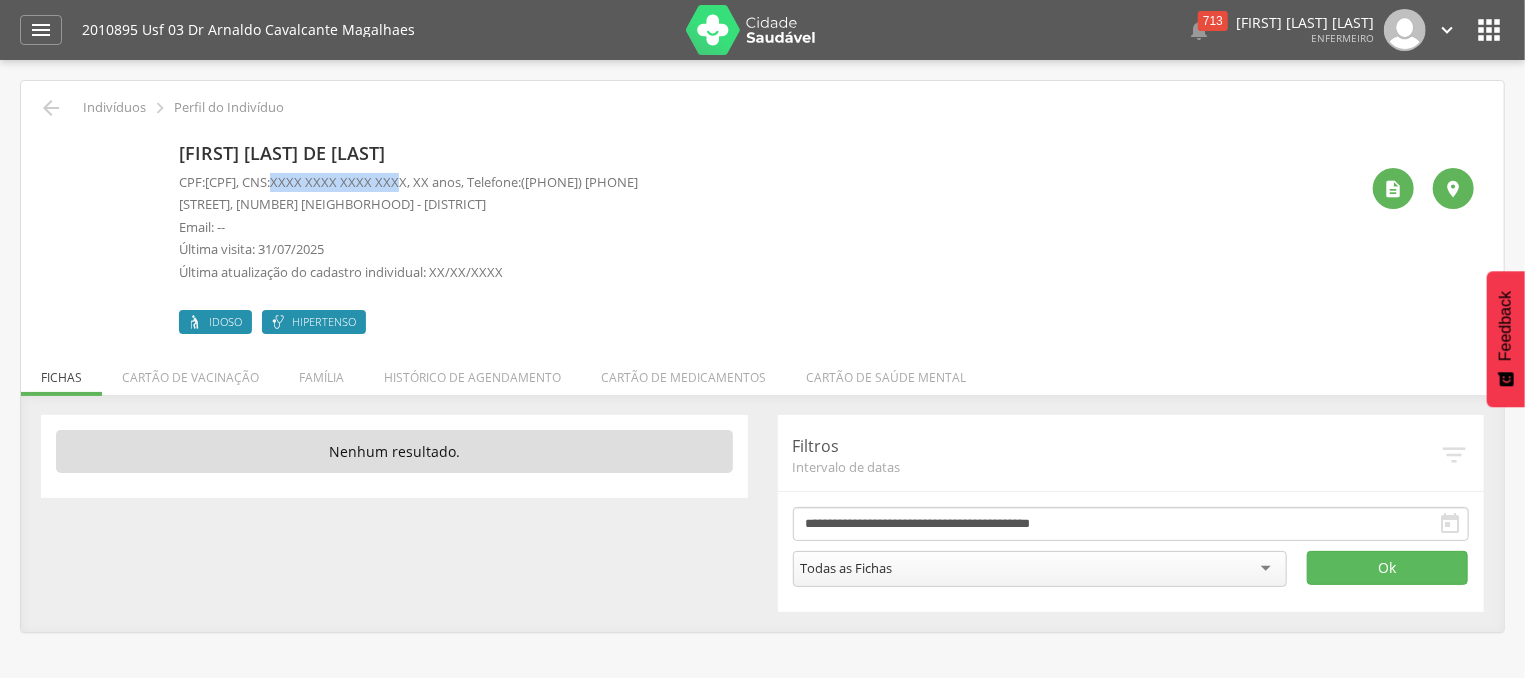 drag, startPoint x: 343, startPoint y: 175, endPoint x: 459, endPoint y: 192, distance: 117.239075 